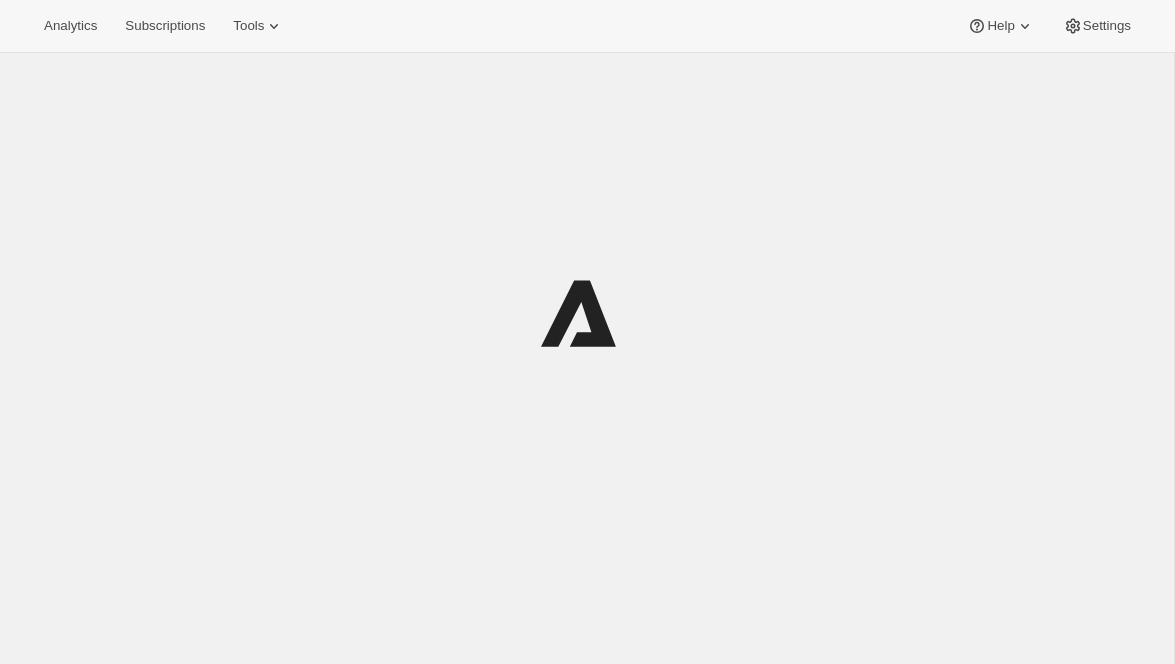 scroll, scrollTop: 0, scrollLeft: 0, axis: both 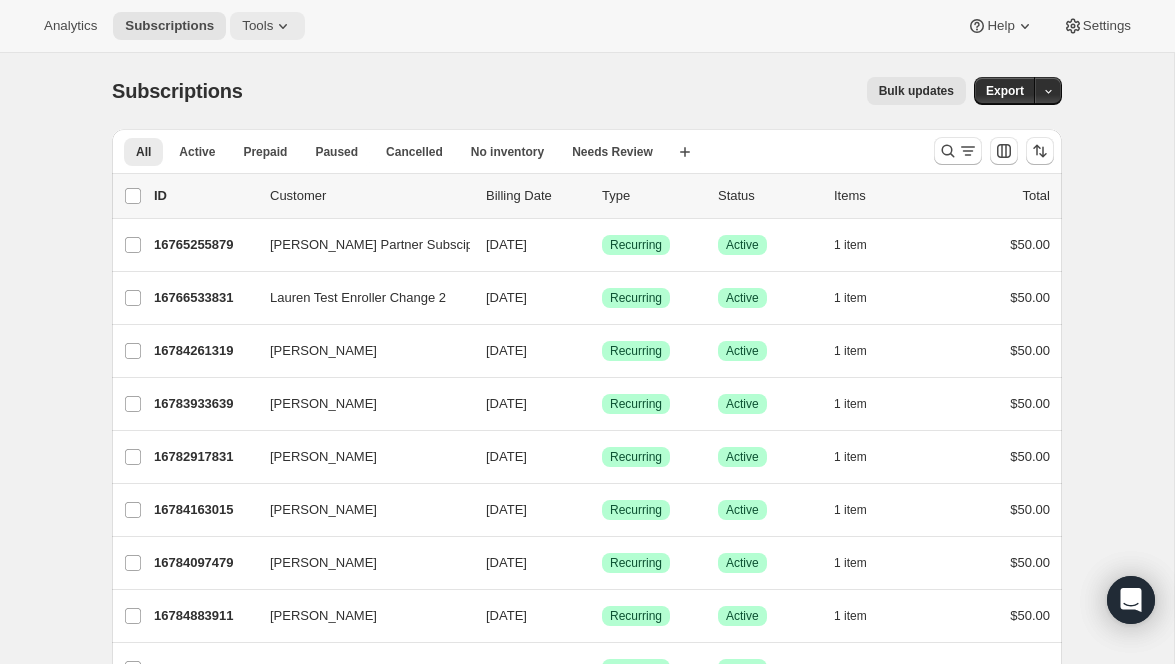click on "Tools" at bounding box center [257, 26] 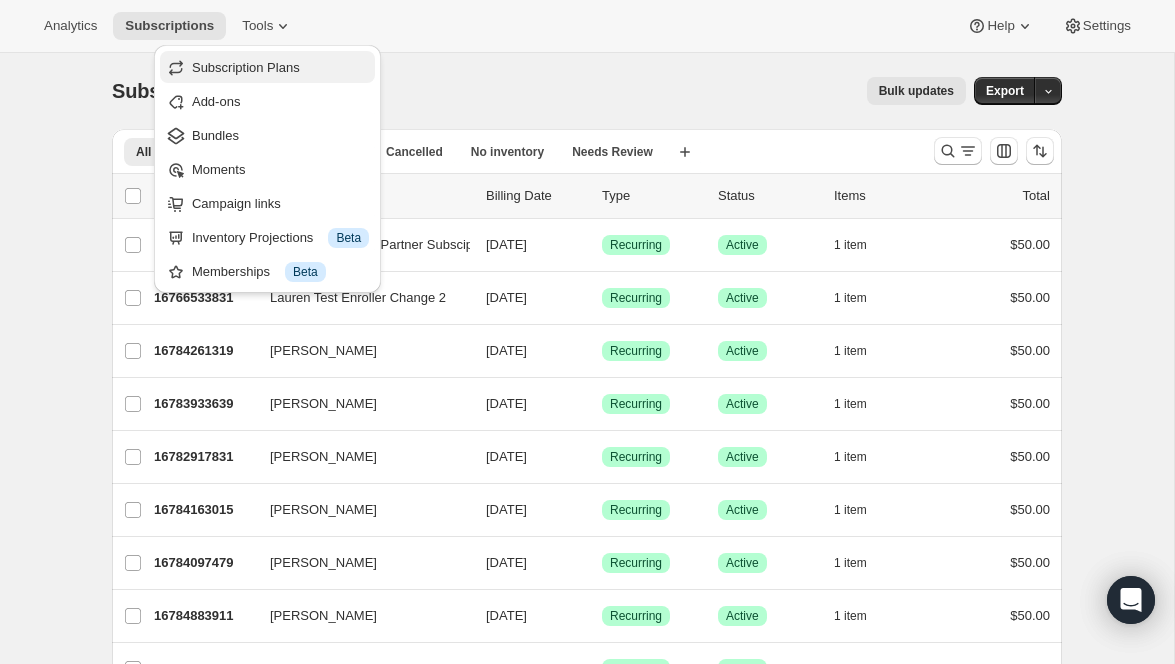 click on "Subscription Plans" at bounding box center [246, 67] 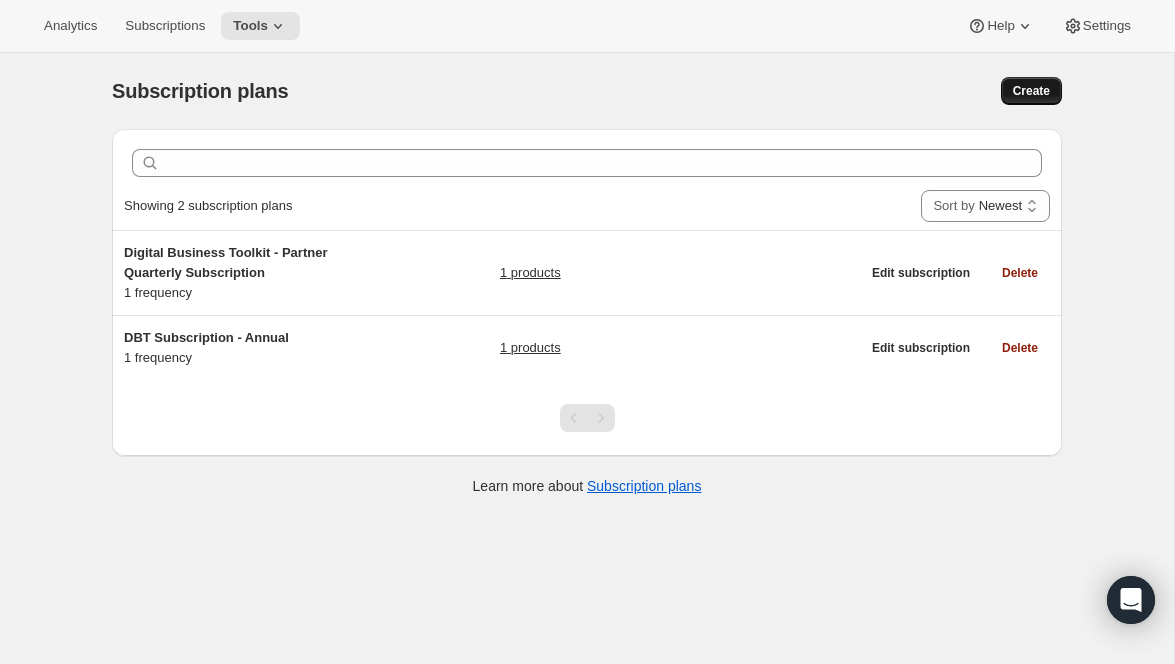 click on "Create" at bounding box center (1031, 91) 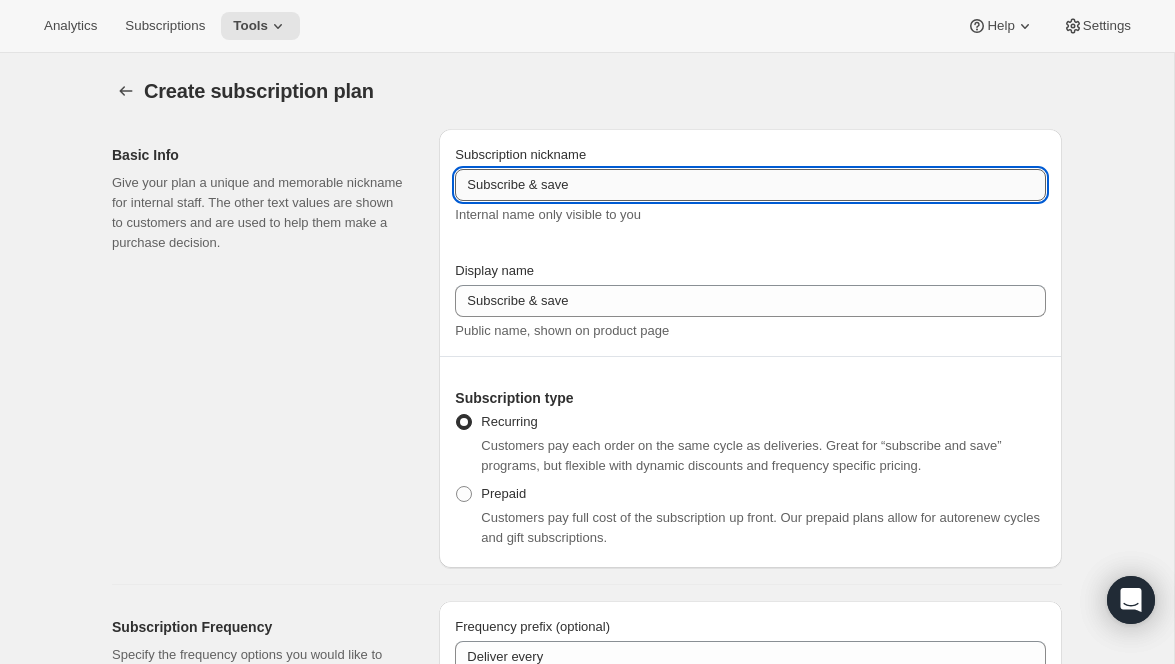 click on "Subscribe & save" at bounding box center [750, 185] 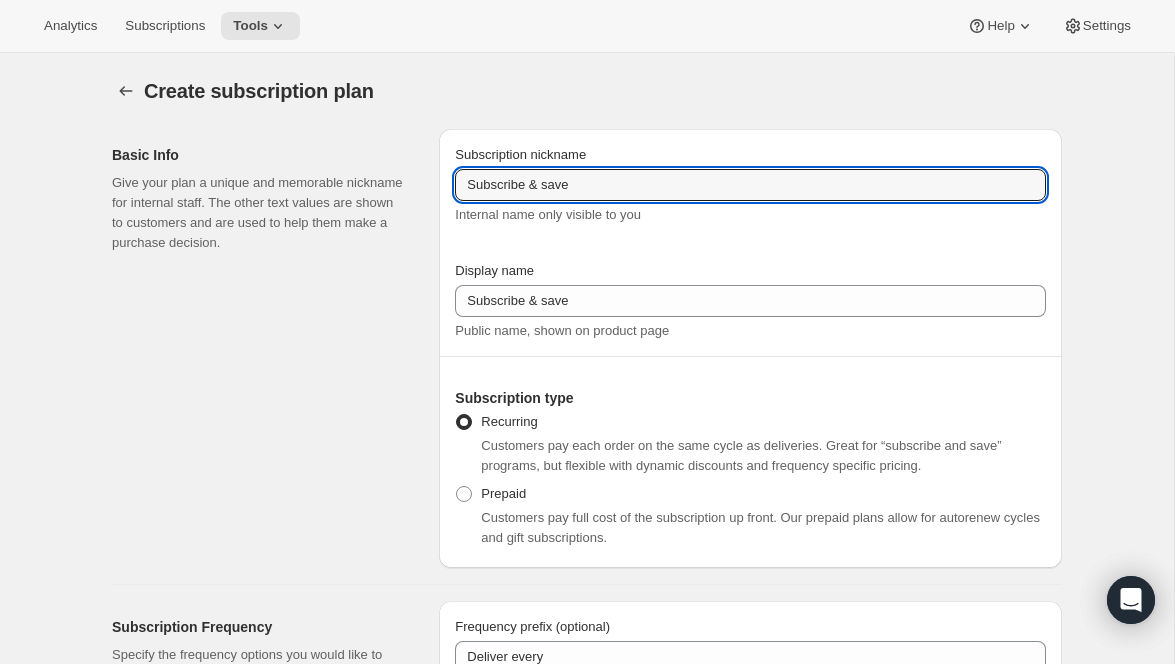 drag, startPoint x: 588, startPoint y: 187, endPoint x: 415, endPoint y: 185, distance: 173.01157 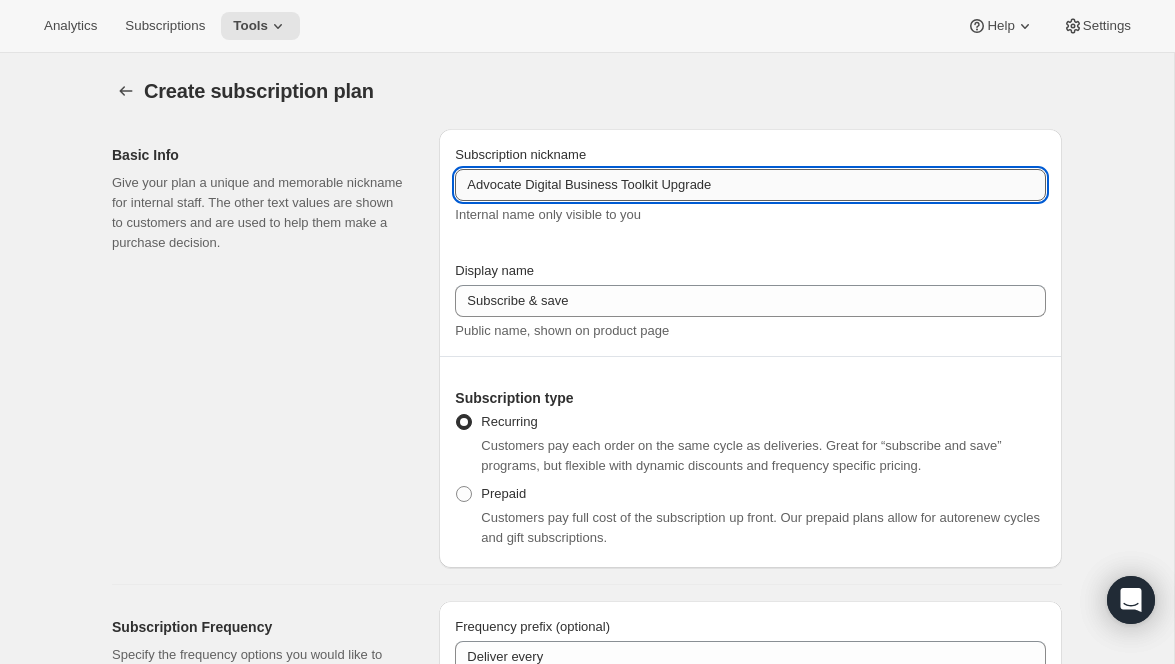 click on "Advocate Digital Business Toolkit Upgrade" at bounding box center (750, 185) 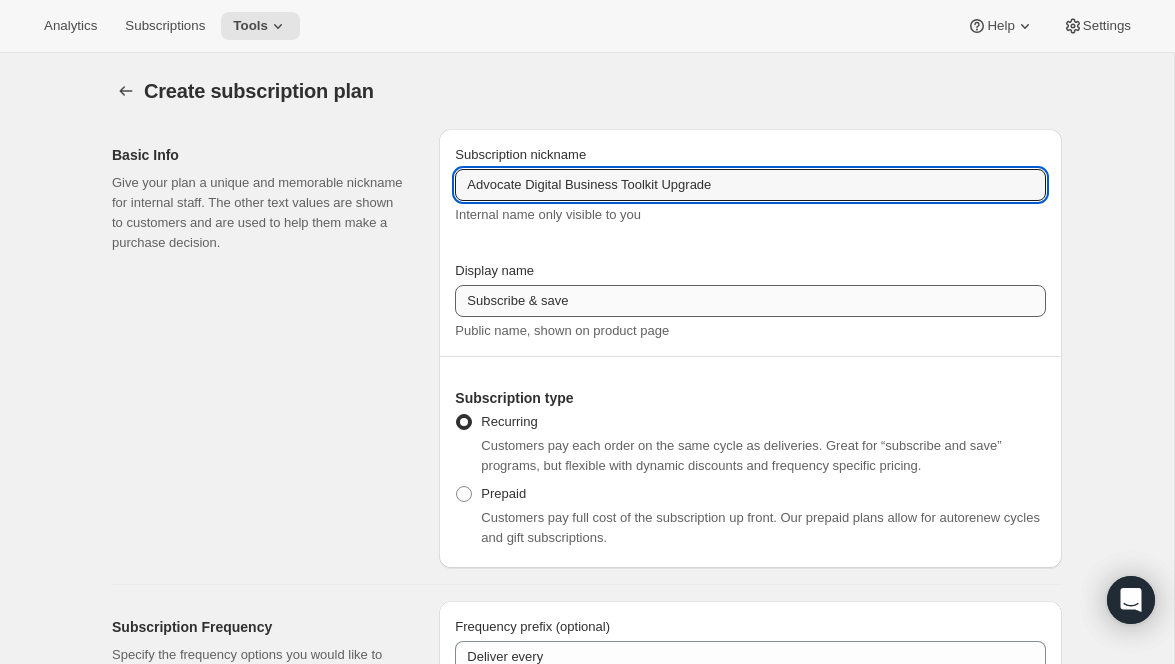 type on "Advocate Digital Business Toolkit Upgrade" 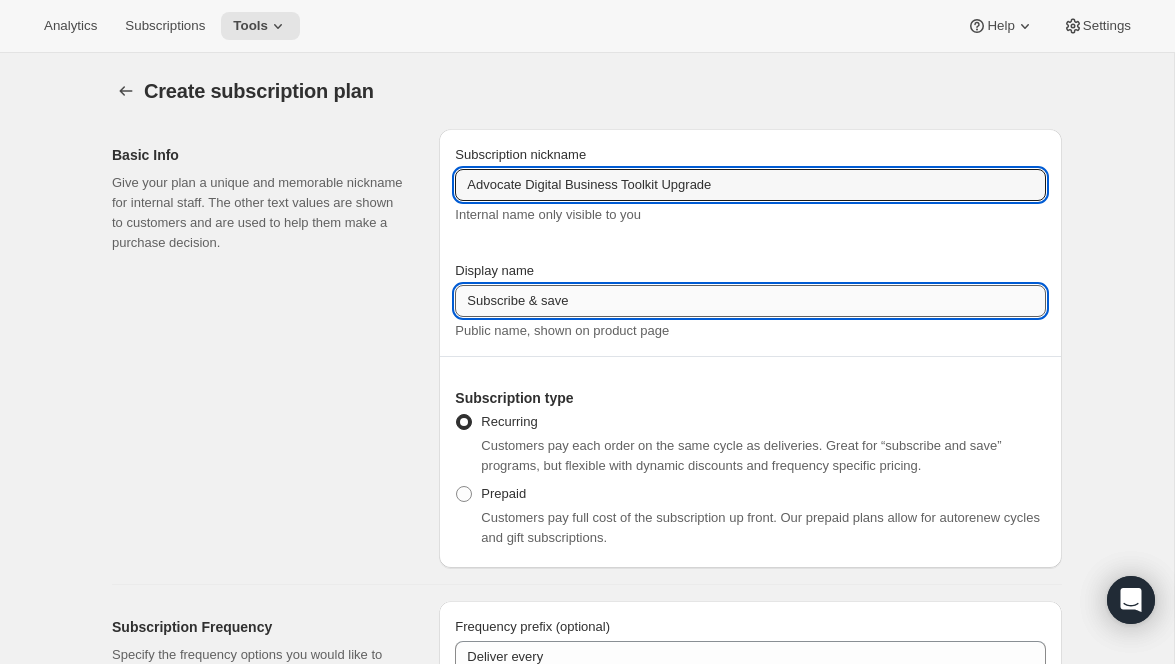 click on "Subscribe & save" at bounding box center (750, 301) 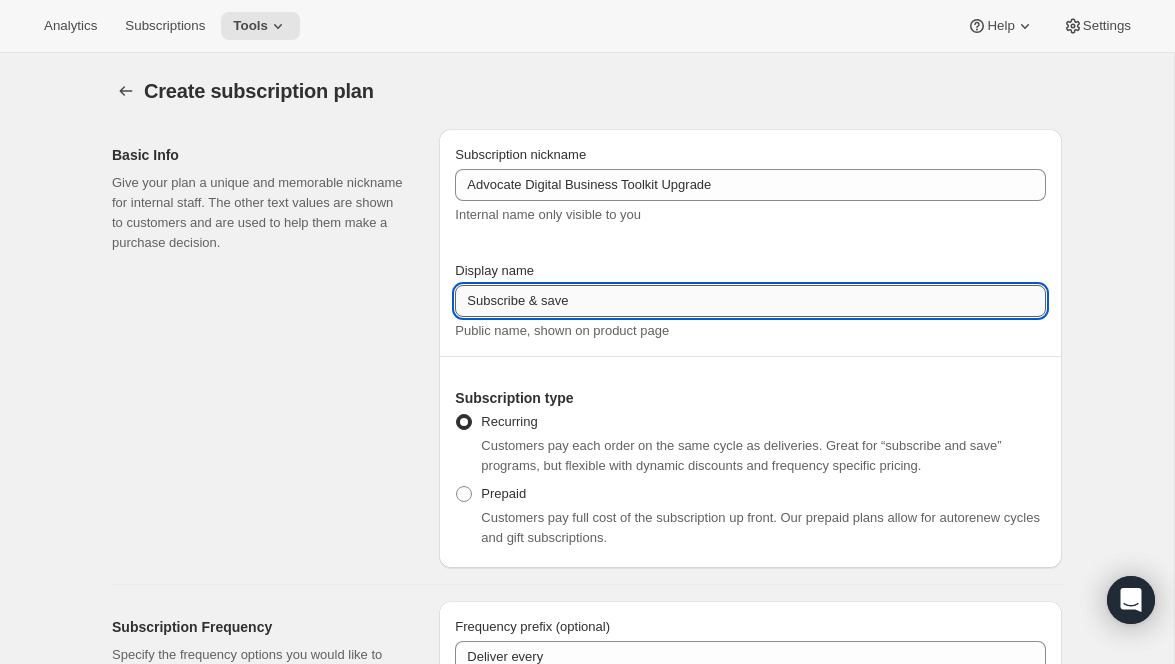 click on "Subscribe & save" at bounding box center [750, 301] 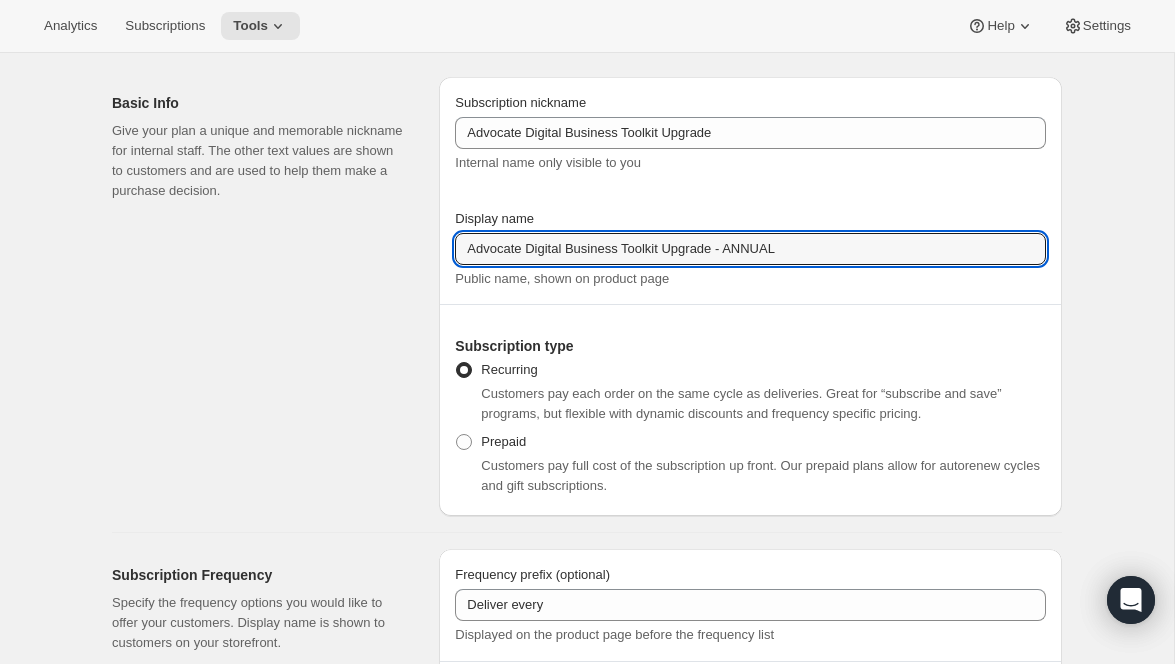 type on "Advocate Digital Business Toolkit Upgrade - ANNUAL" 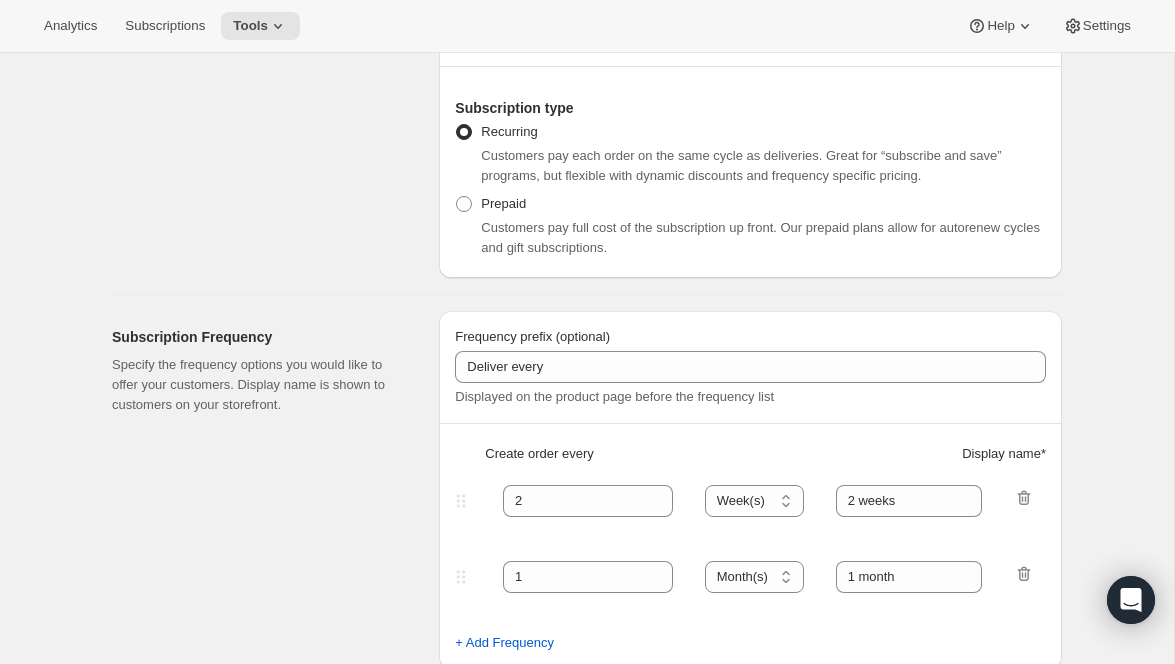 scroll, scrollTop: 306, scrollLeft: 0, axis: vertical 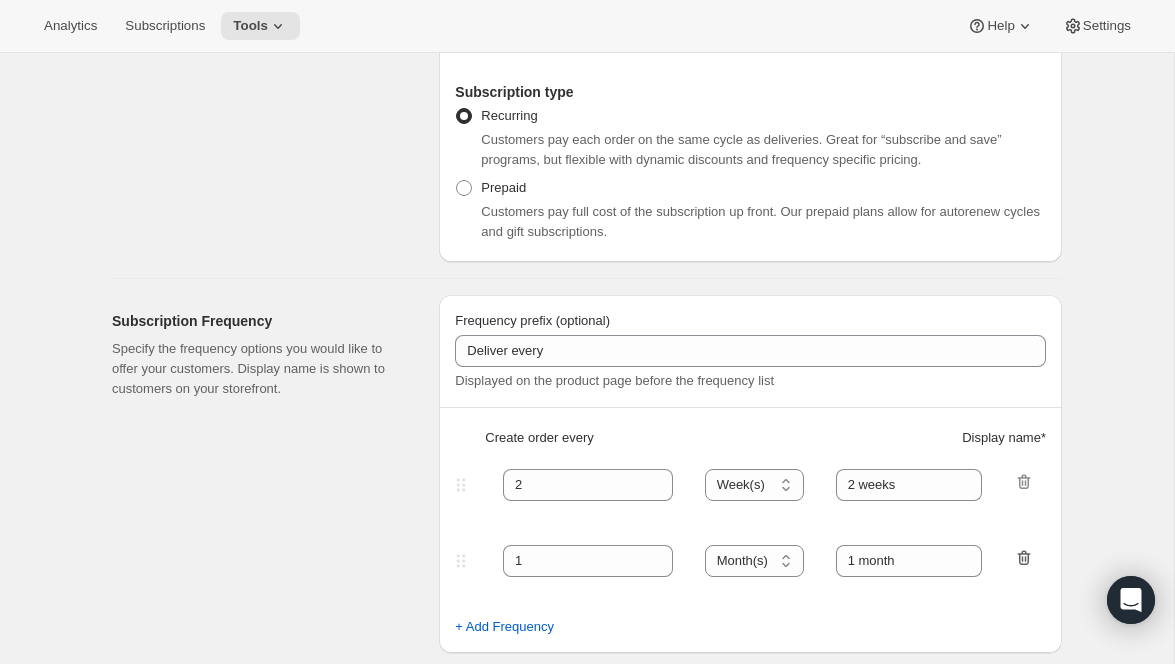 click 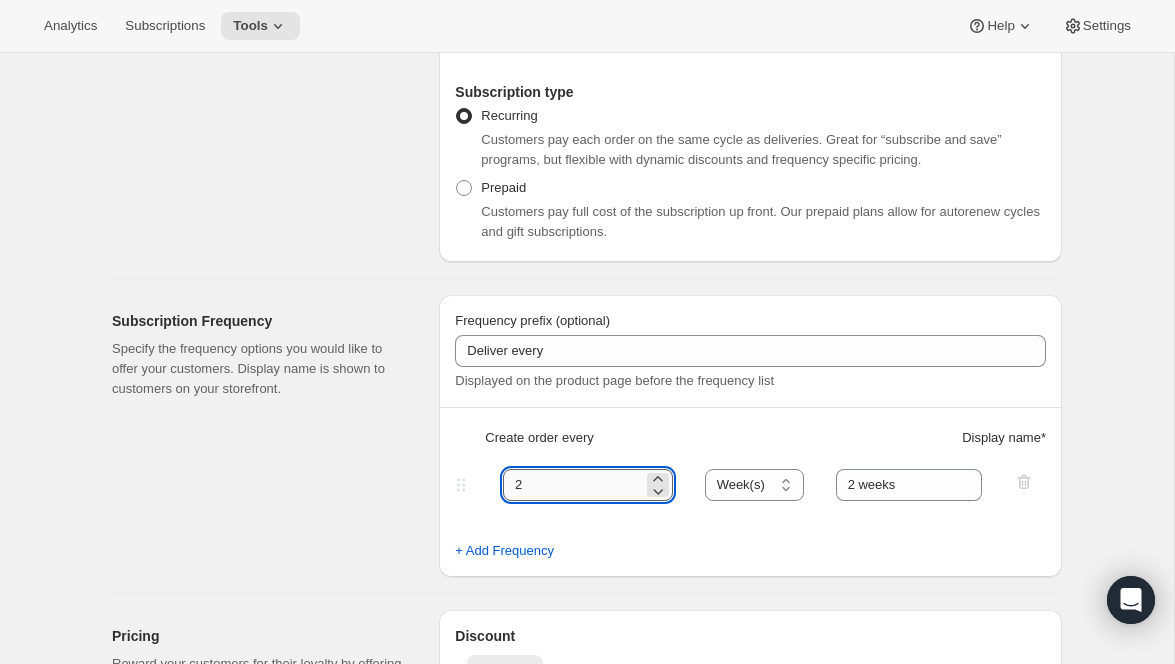 click on "2" at bounding box center (573, 485) 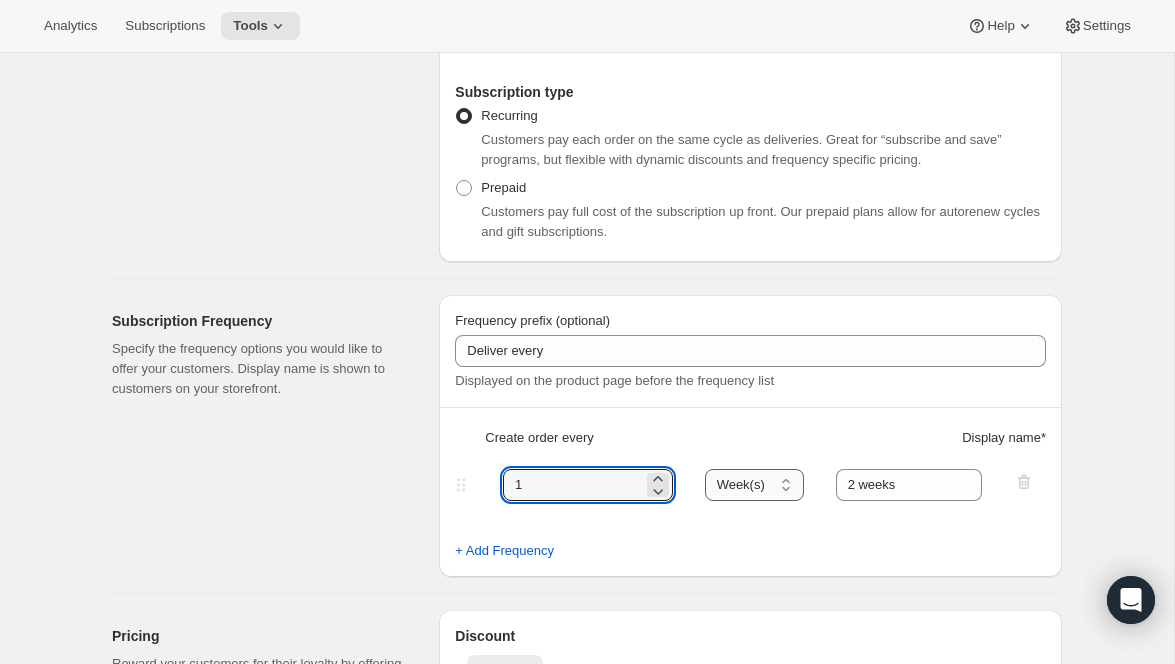 type on "1" 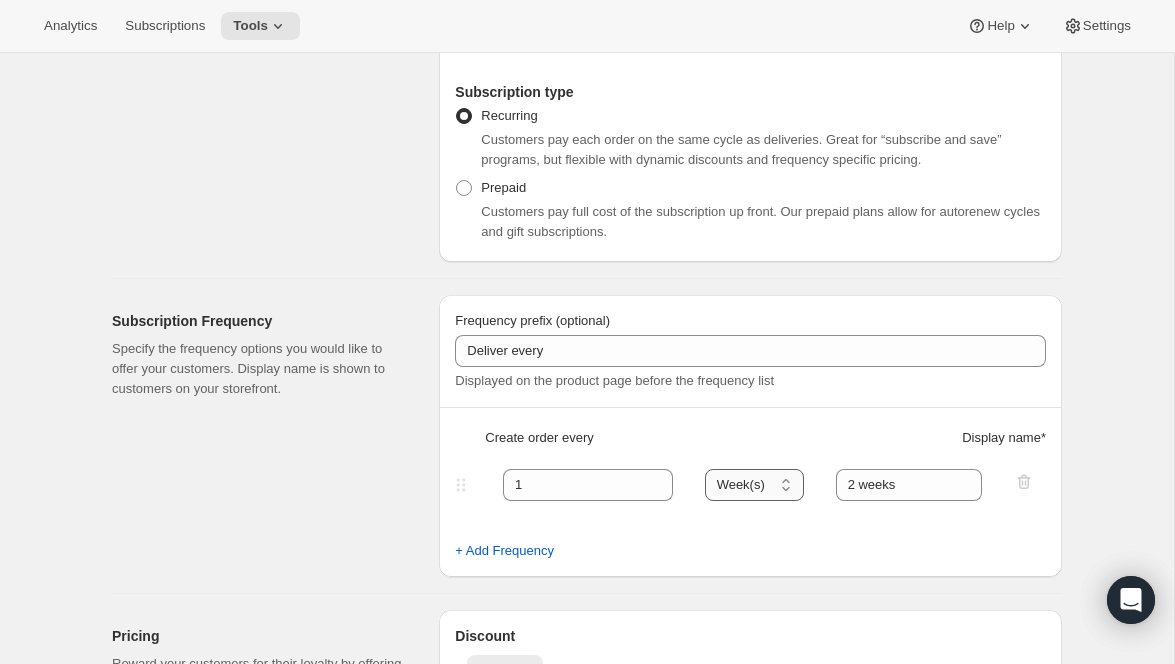select on "YEAR" 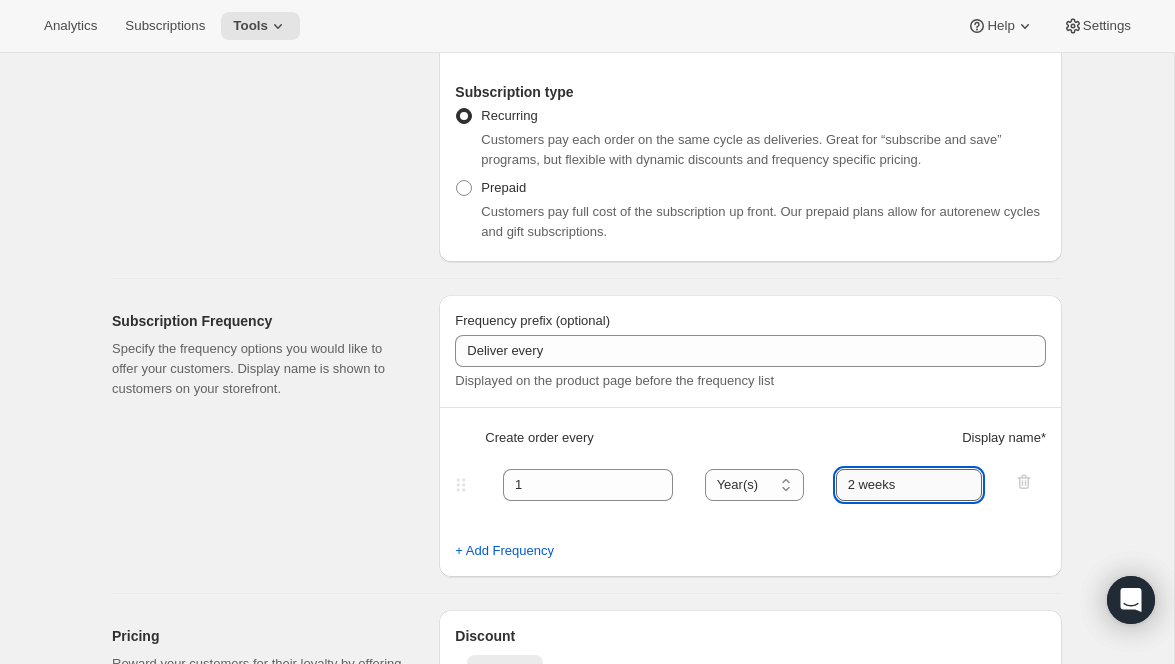 click on "2 weeks" at bounding box center (909, 485) 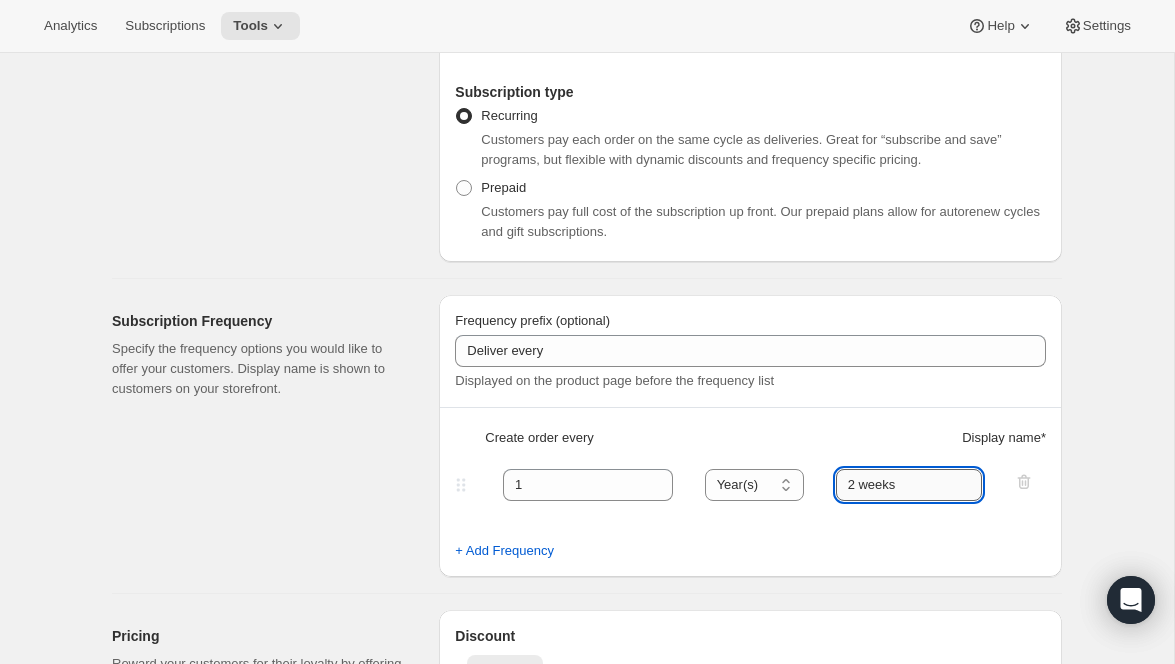 click on "2 weeks" at bounding box center (909, 485) 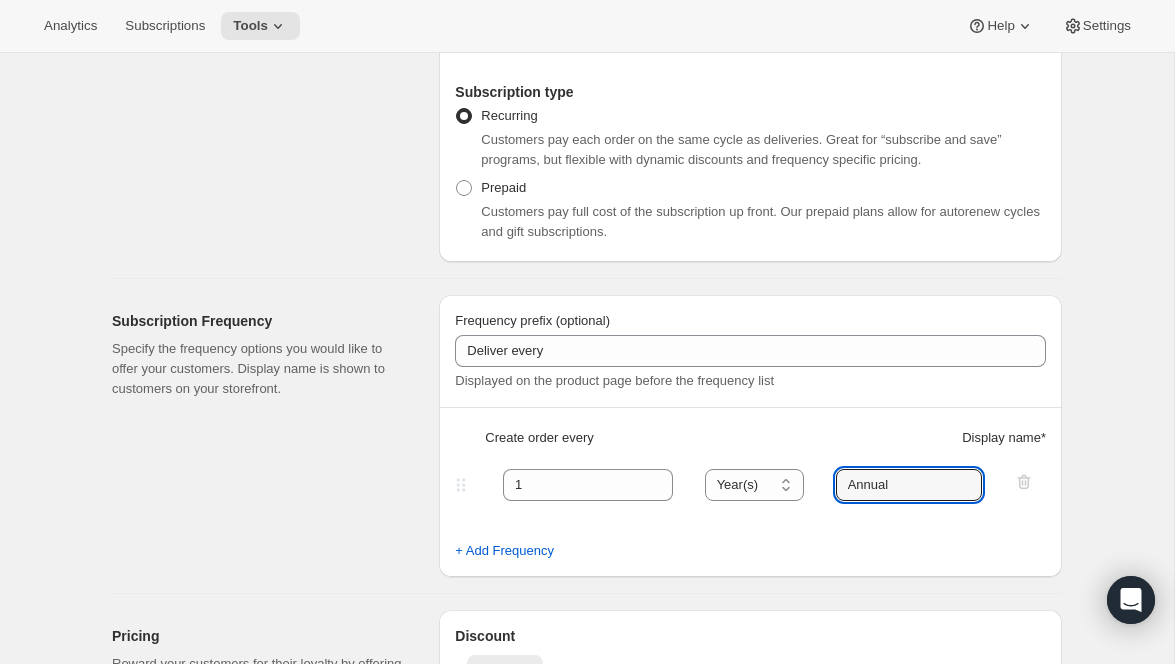 type on "Annual" 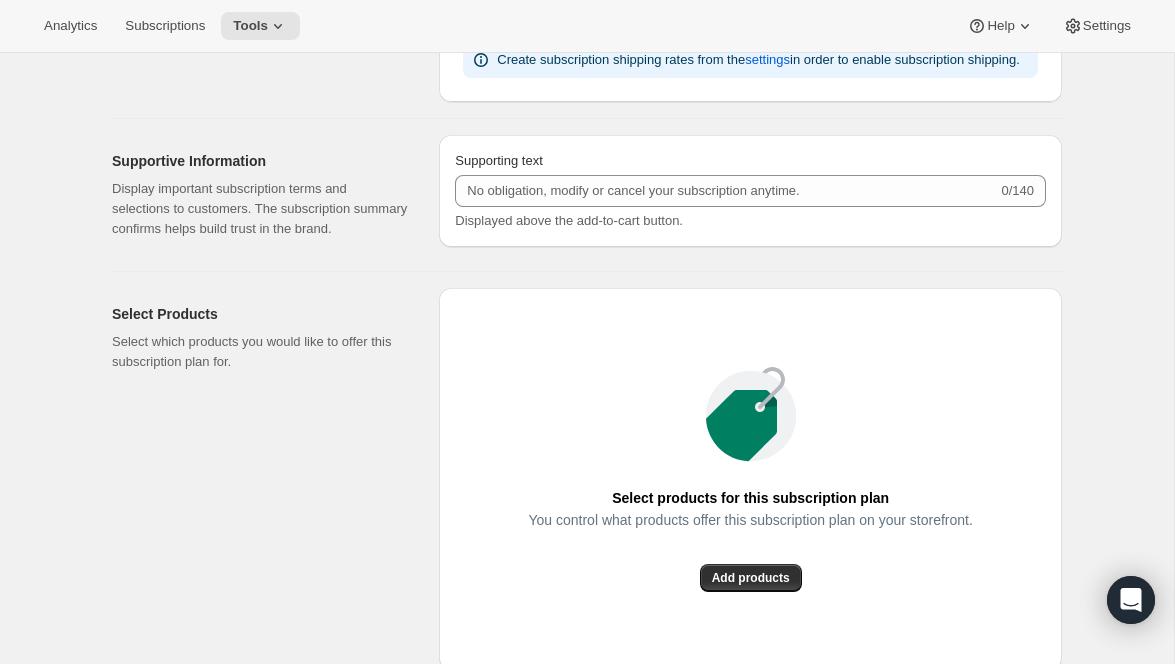 scroll, scrollTop: 1125, scrollLeft: 0, axis: vertical 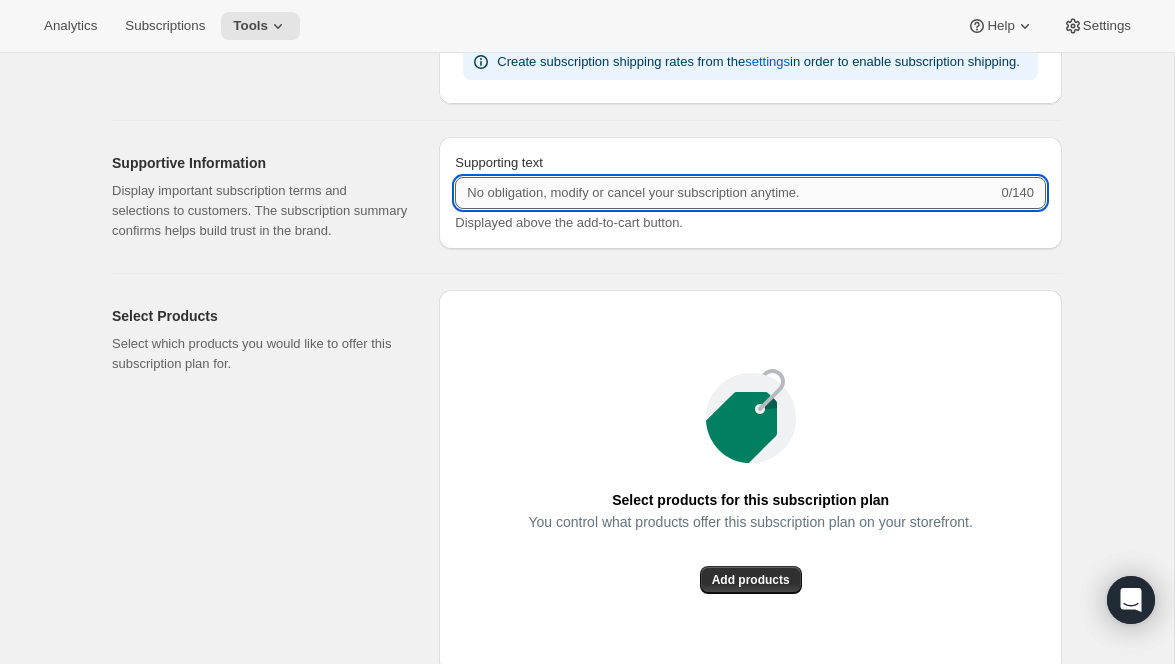 click on "Supporting text" at bounding box center [726, 193] 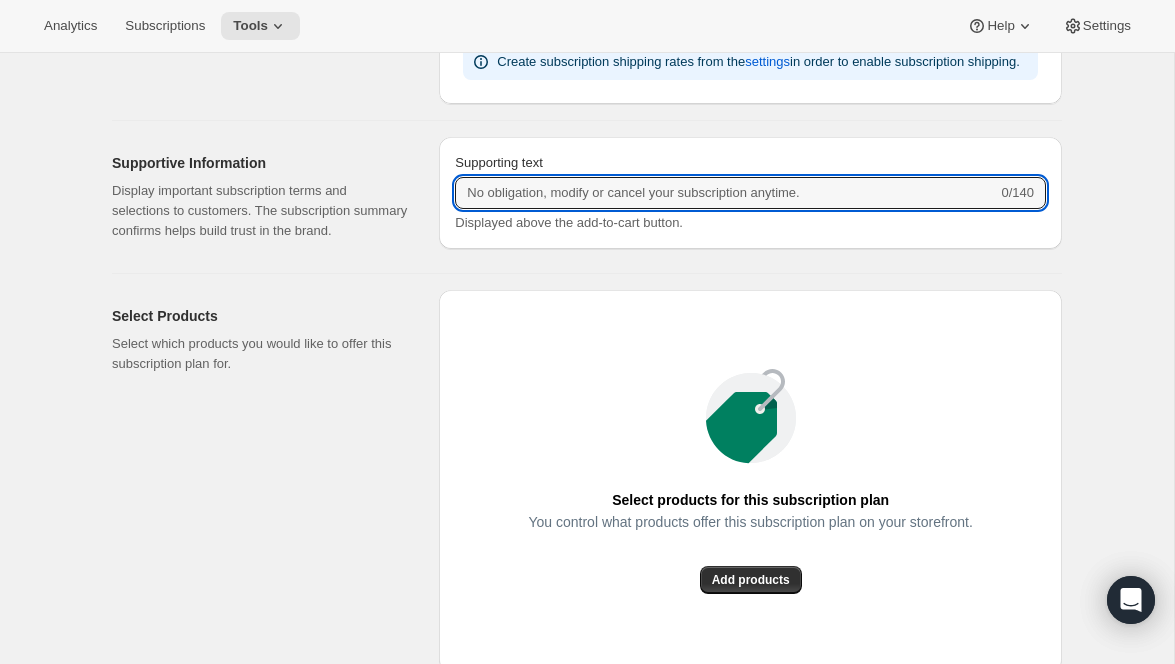 paste on "I authorize Restore Collective to automatically charge the payment method provided in this enrollment process for my quarterly (every three" 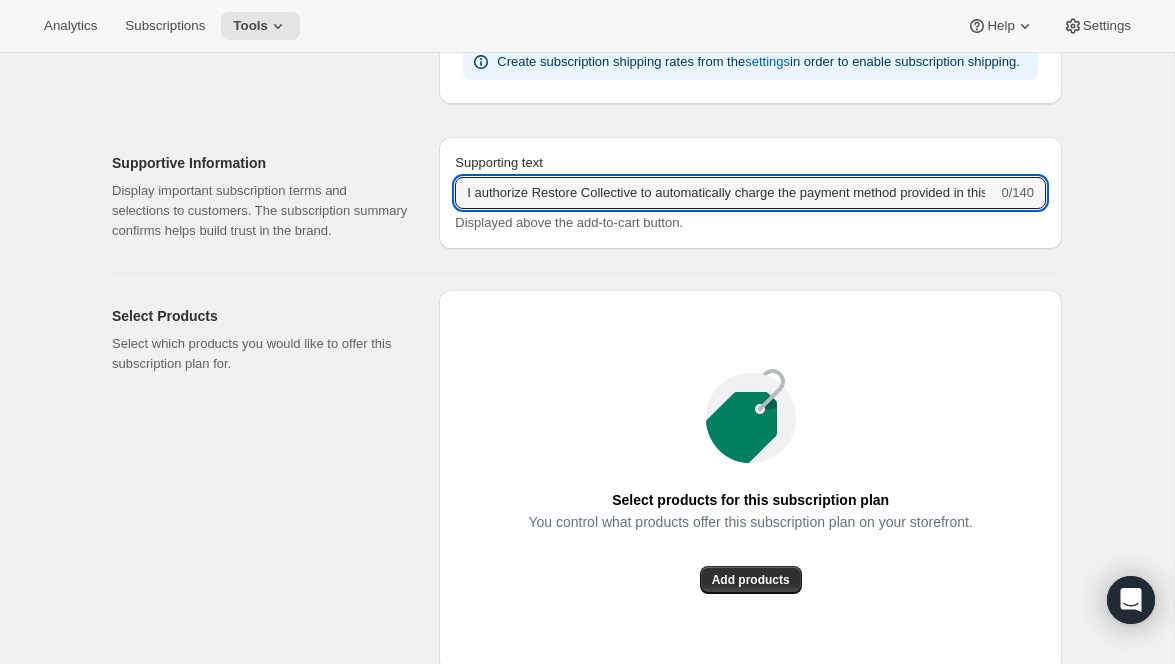 scroll, scrollTop: 0, scrollLeft: 356, axis: horizontal 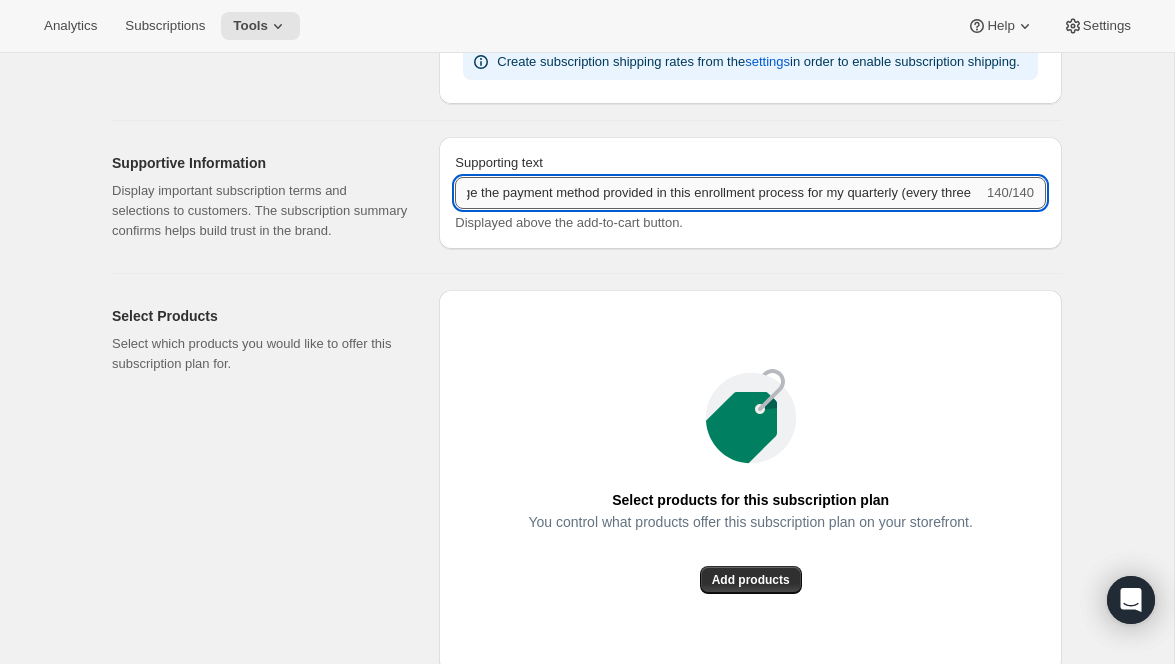 click on "I authorize Restore Collective to automatically charge the payment method provided in this enrollment process for my quarterly (every three" at bounding box center (719, 193) 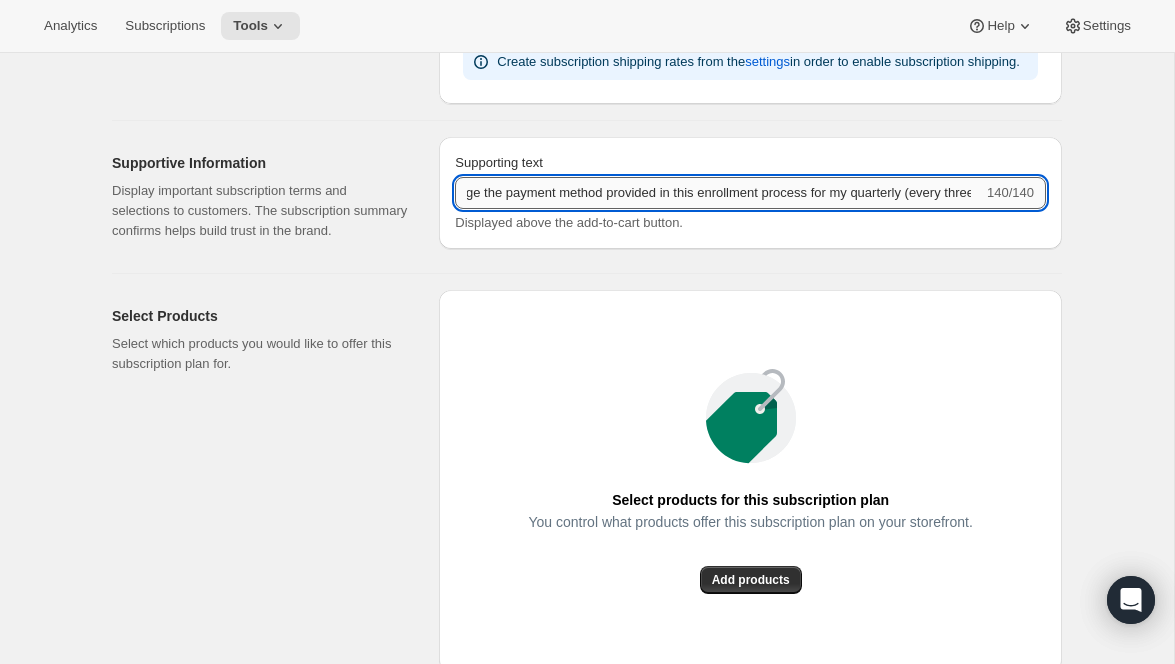 scroll, scrollTop: 0, scrollLeft: 356, axis: horizontal 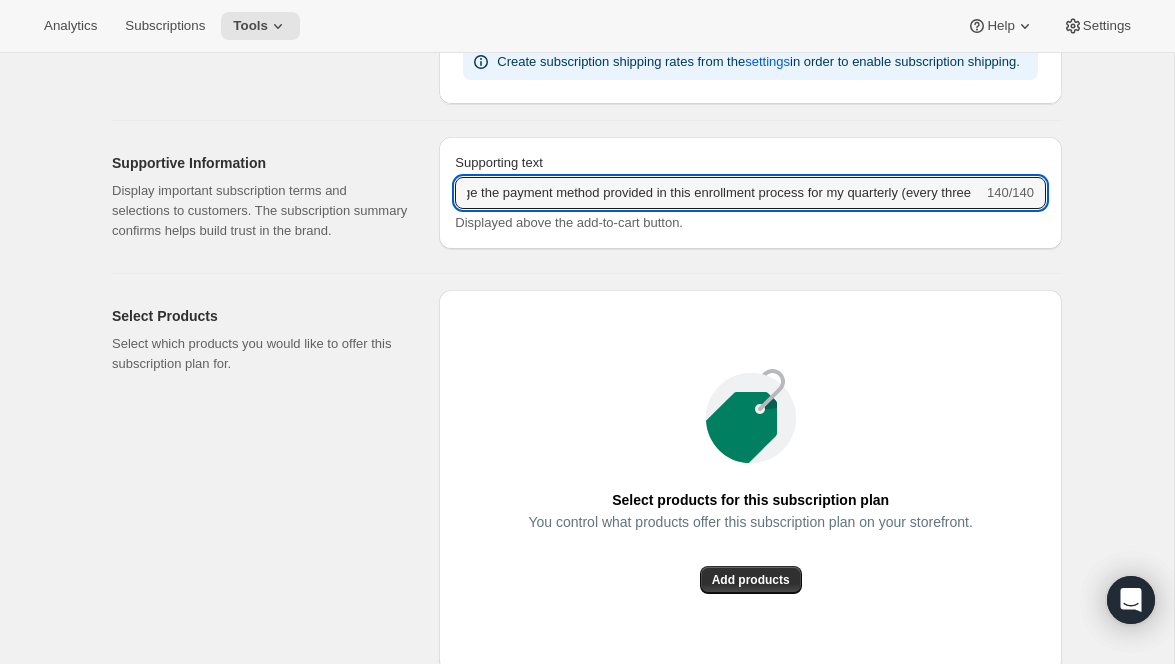 drag, startPoint x: 831, startPoint y: 211, endPoint x: 1037, endPoint y: 215, distance: 206.03883 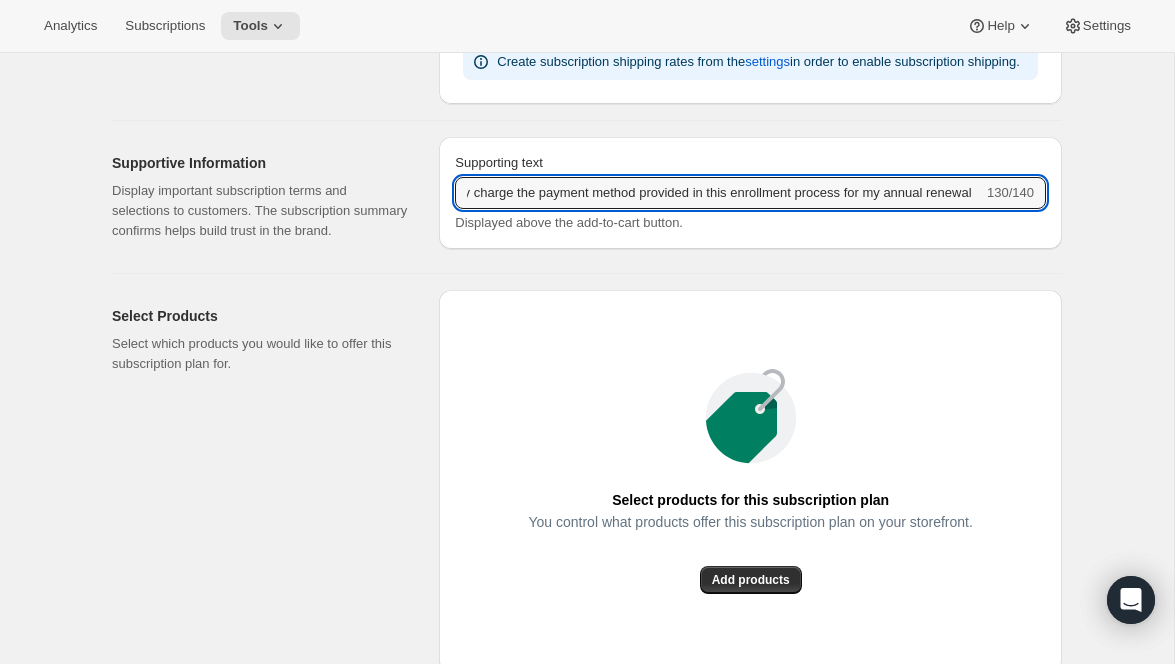scroll, scrollTop: 0, scrollLeft: 308, axis: horizontal 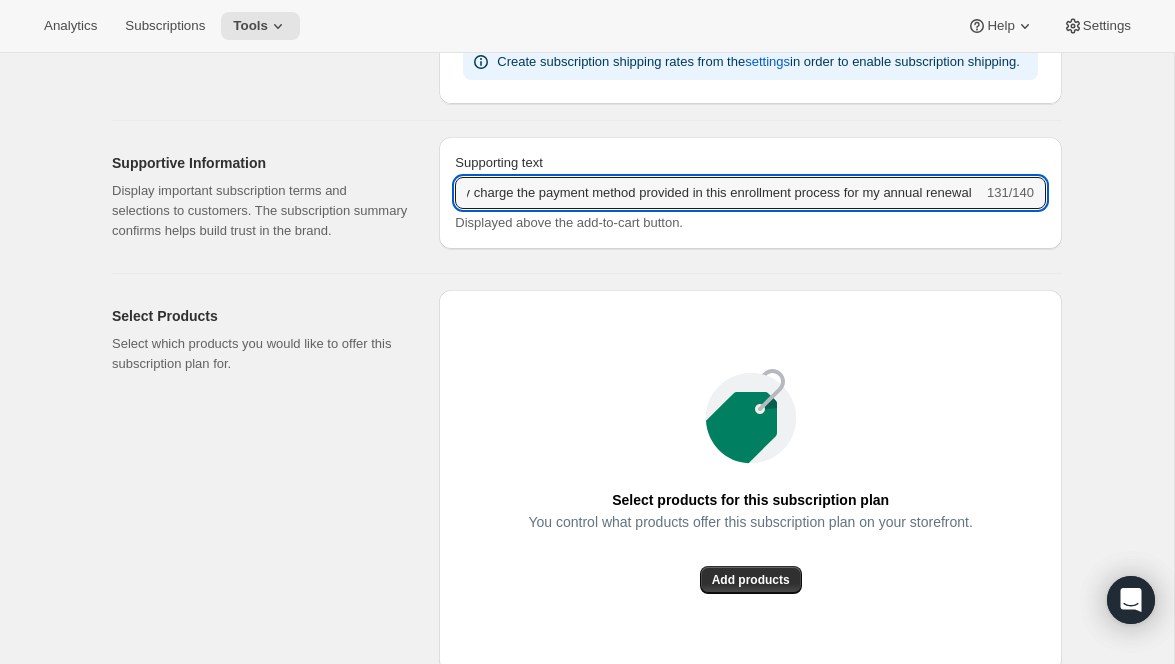 type on "I authorize Restore Collective to automatically charge the payment method provided in this enrollment process for my annual renewal" 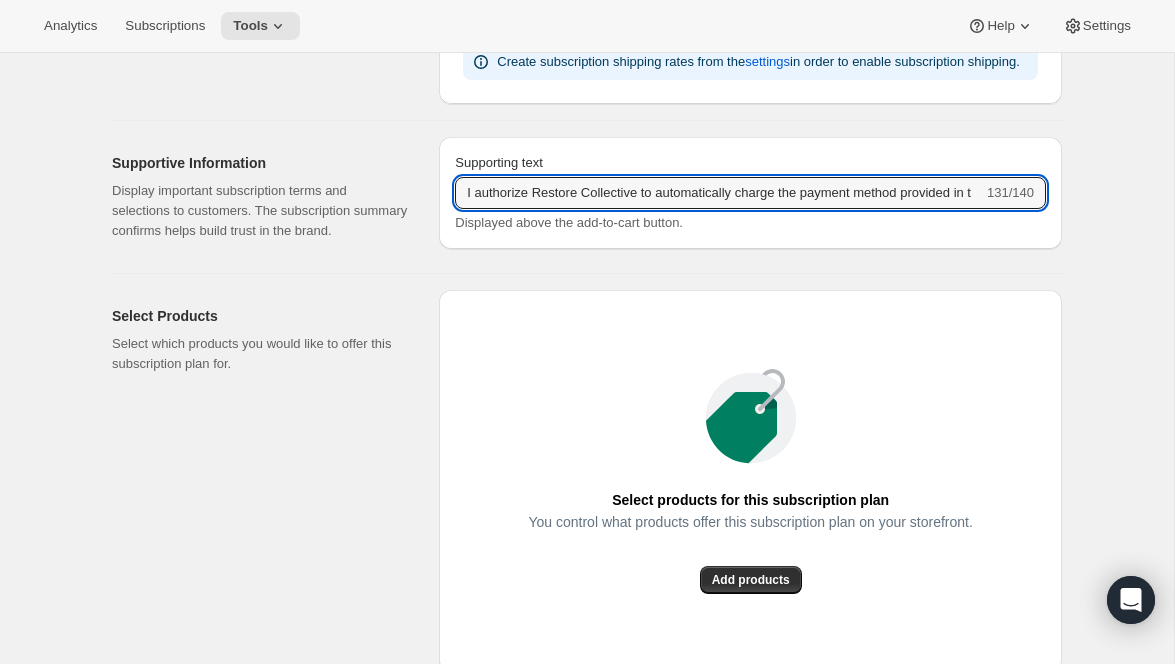 click on "Supporting text I authorize Restore Collective to automatically charge the payment method provided in this enrollment process for my annual renewal 131/140 Displayed above the add-to-cart button." at bounding box center [750, 197] 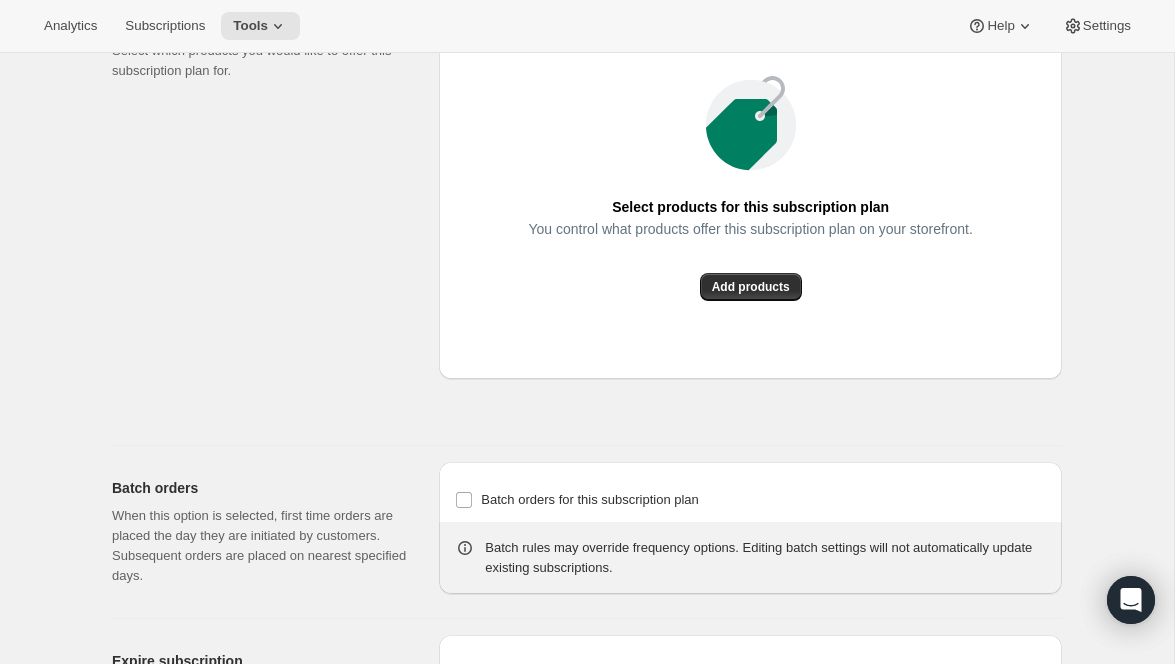 scroll, scrollTop: 1425, scrollLeft: 0, axis: vertical 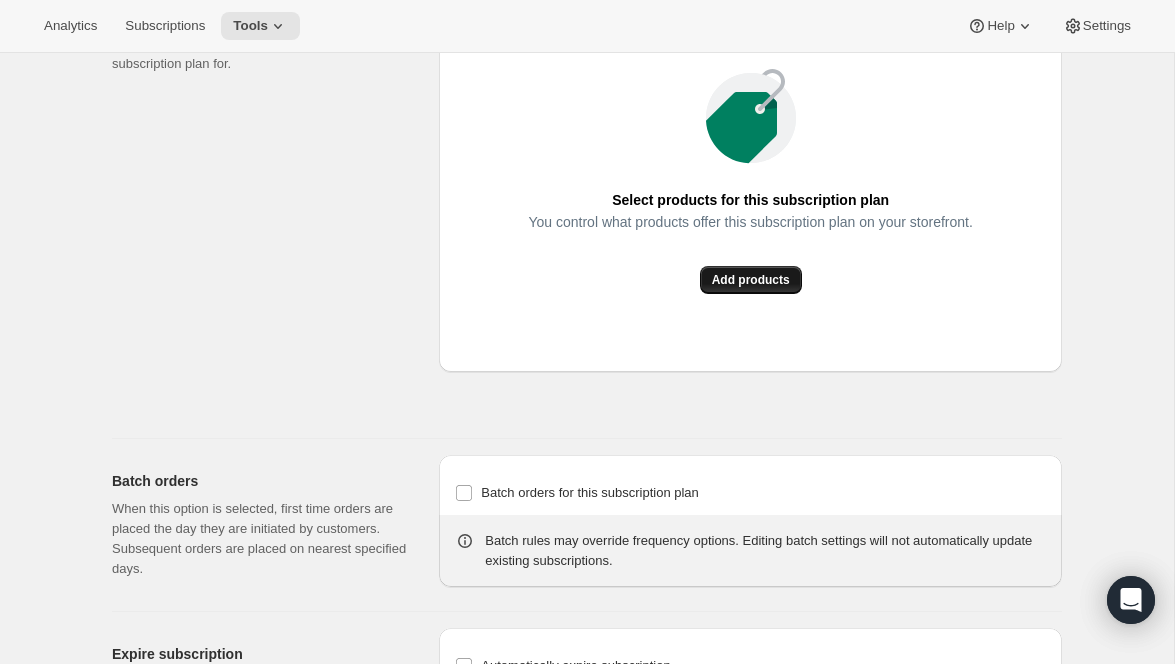 click on "Add products" at bounding box center (751, 280) 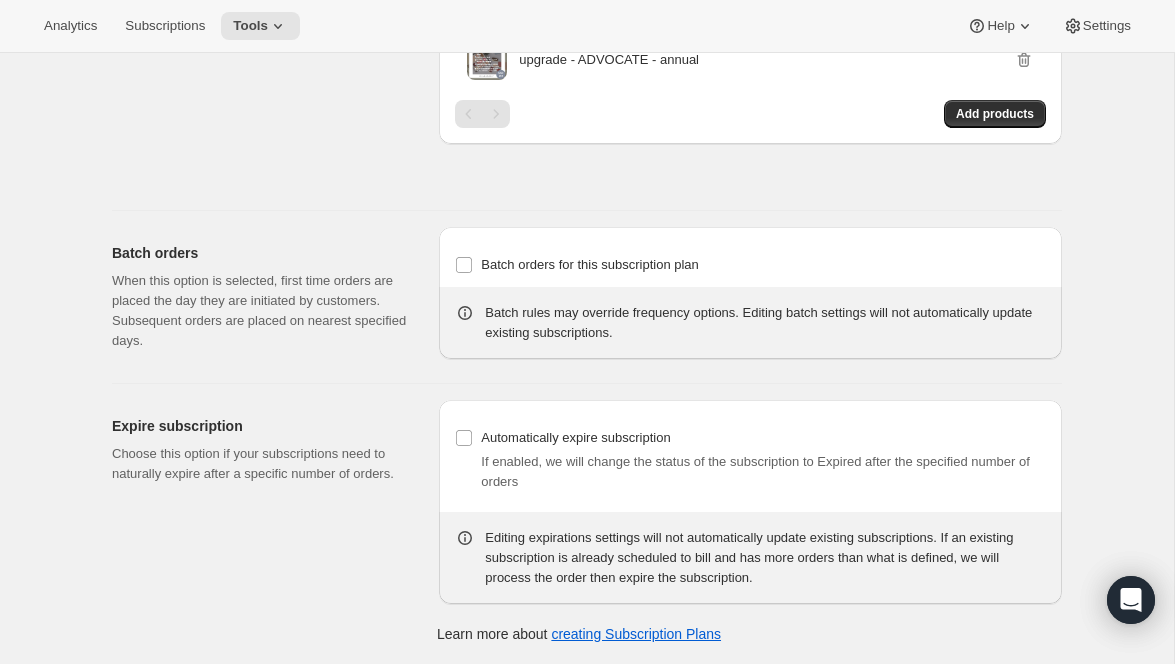 scroll, scrollTop: 1519, scrollLeft: 0, axis: vertical 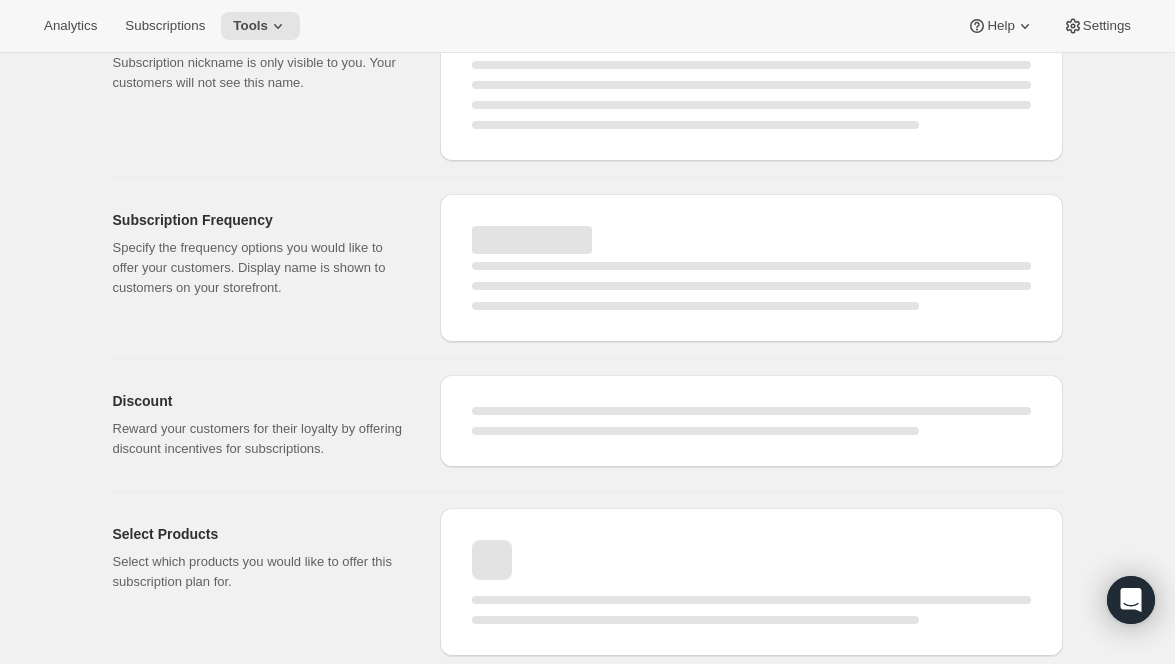 select on "WEEK" 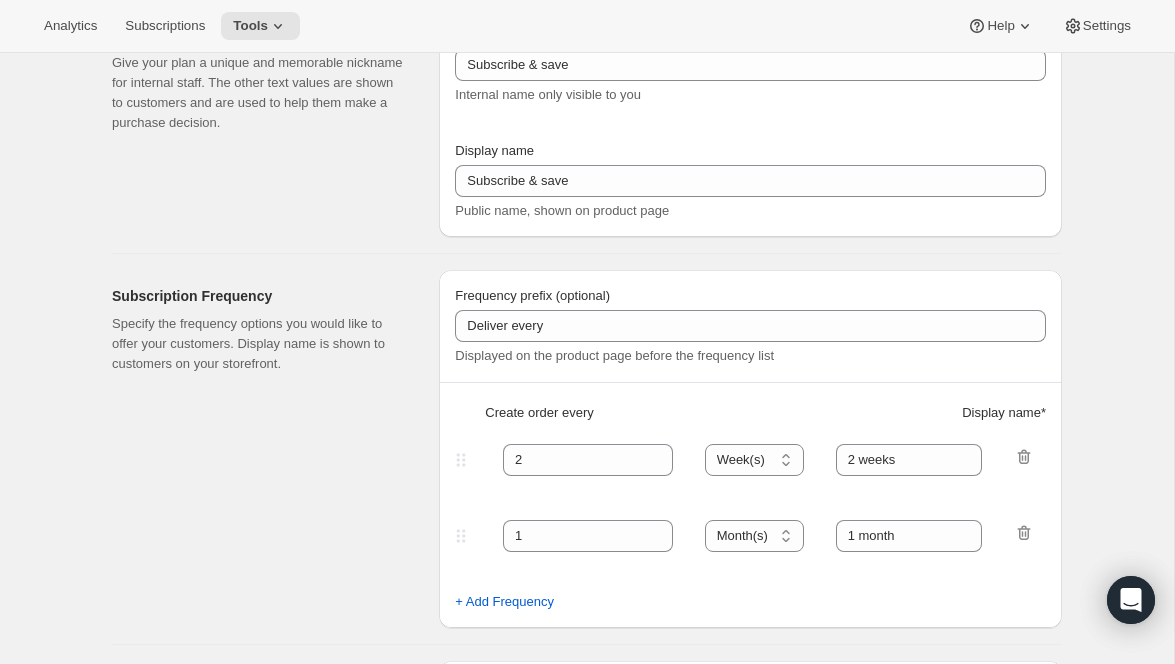 scroll, scrollTop: 1336, scrollLeft: 0, axis: vertical 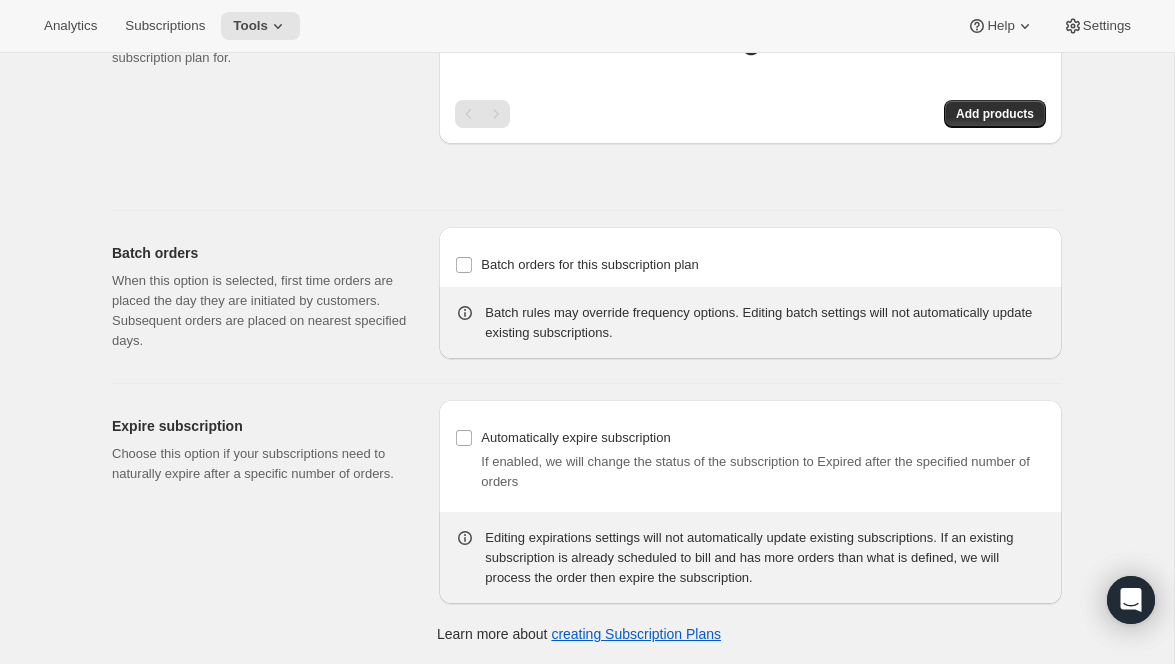 type on "Advocate Digital Business Toolkit Upgrade" 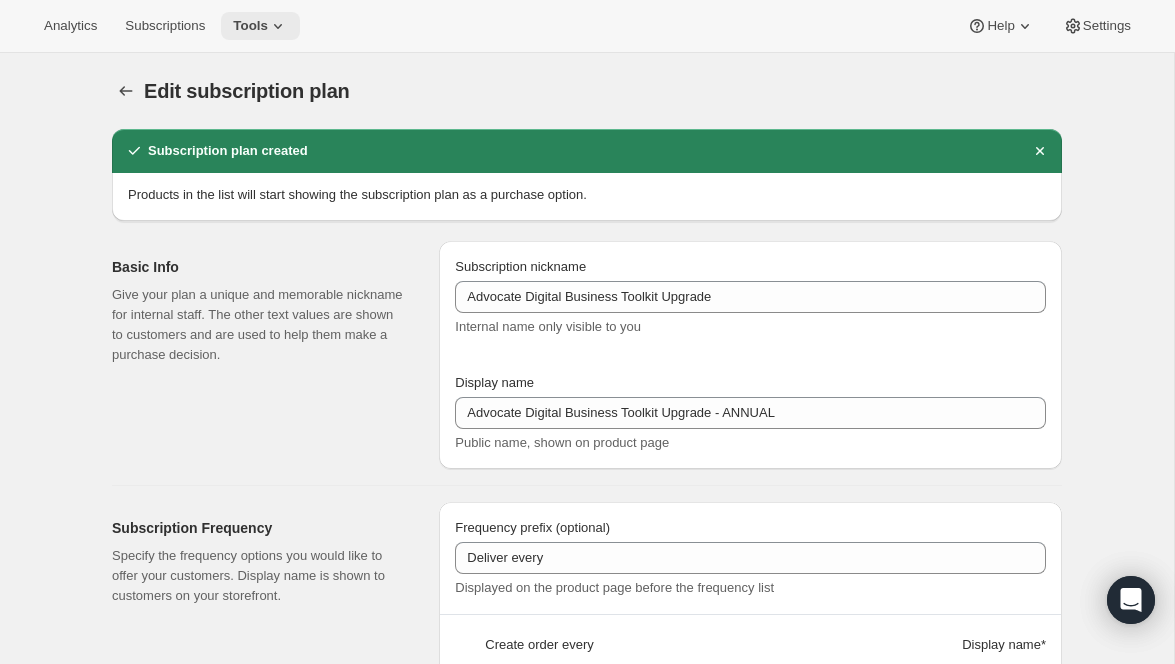 click on "Tools" at bounding box center [250, 26] 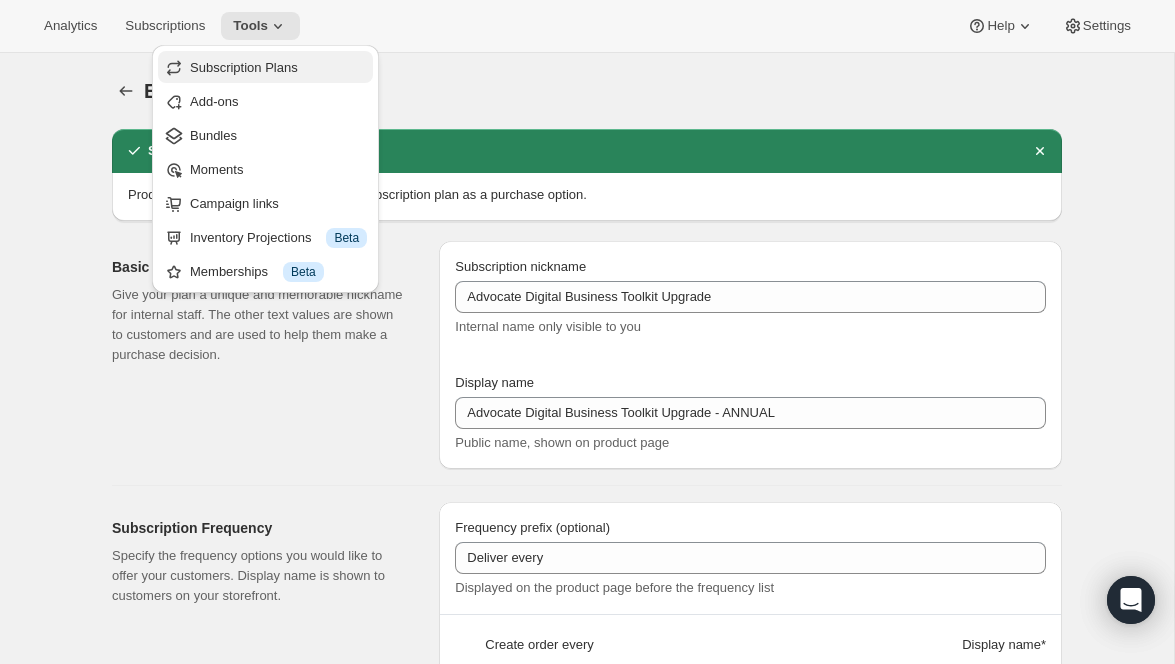 click on "Subscription Plans" at bounding box center (244, 67) 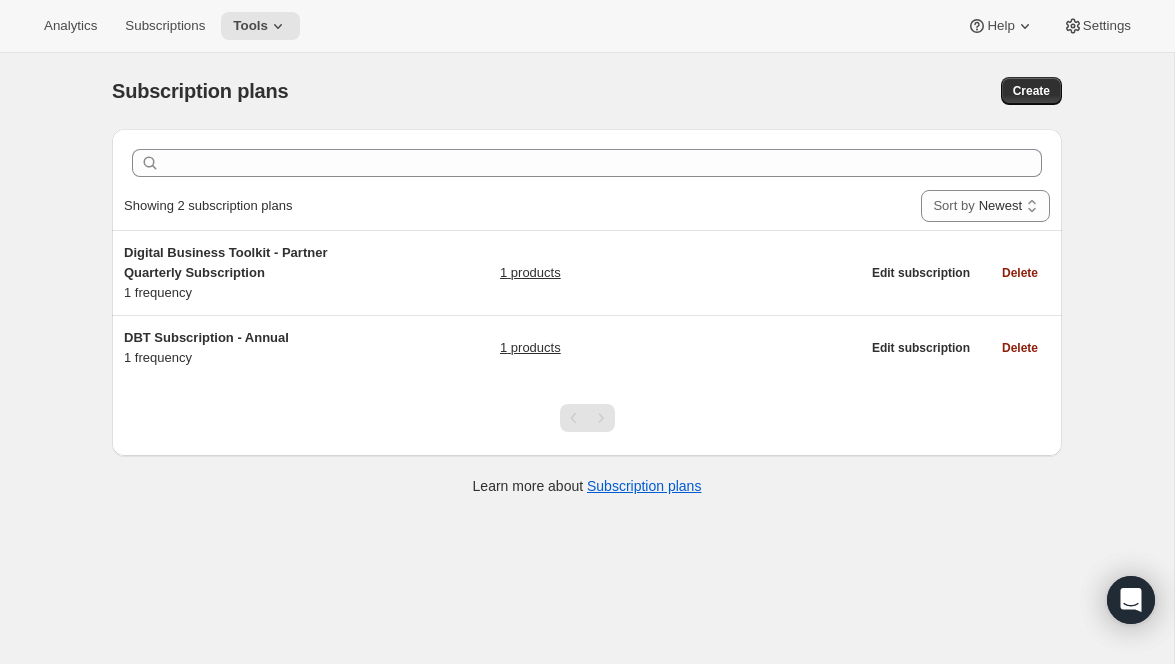 click at bounding box center [601, 418] 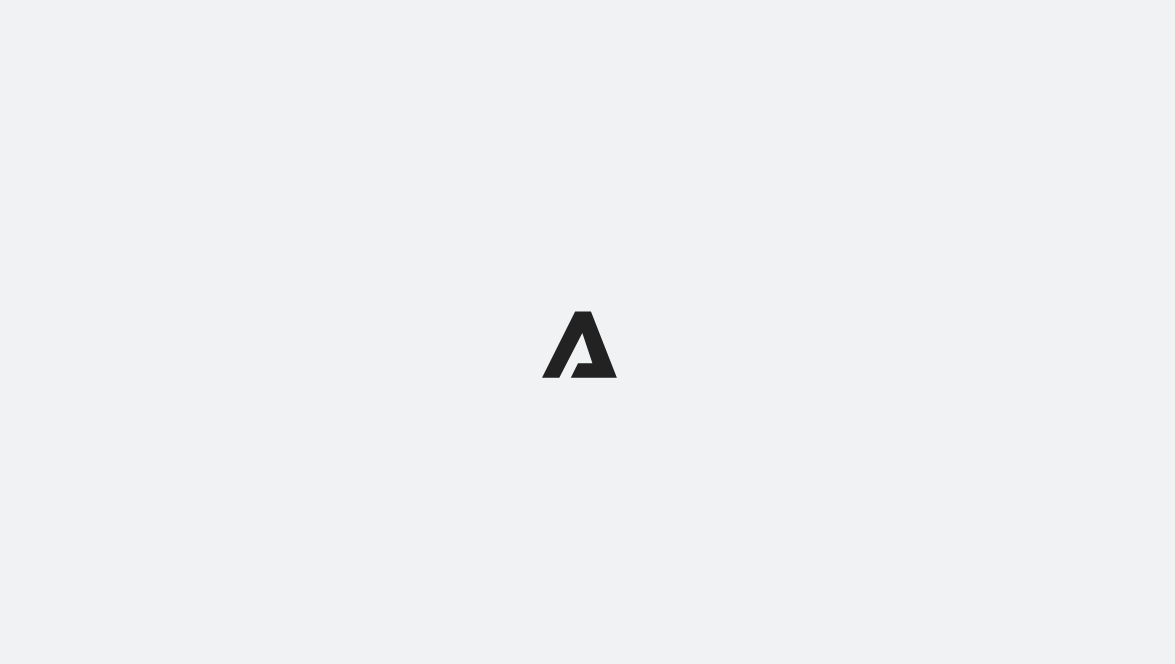 scroll, scrollTop: 0, scrollLeft: 0, axis: both 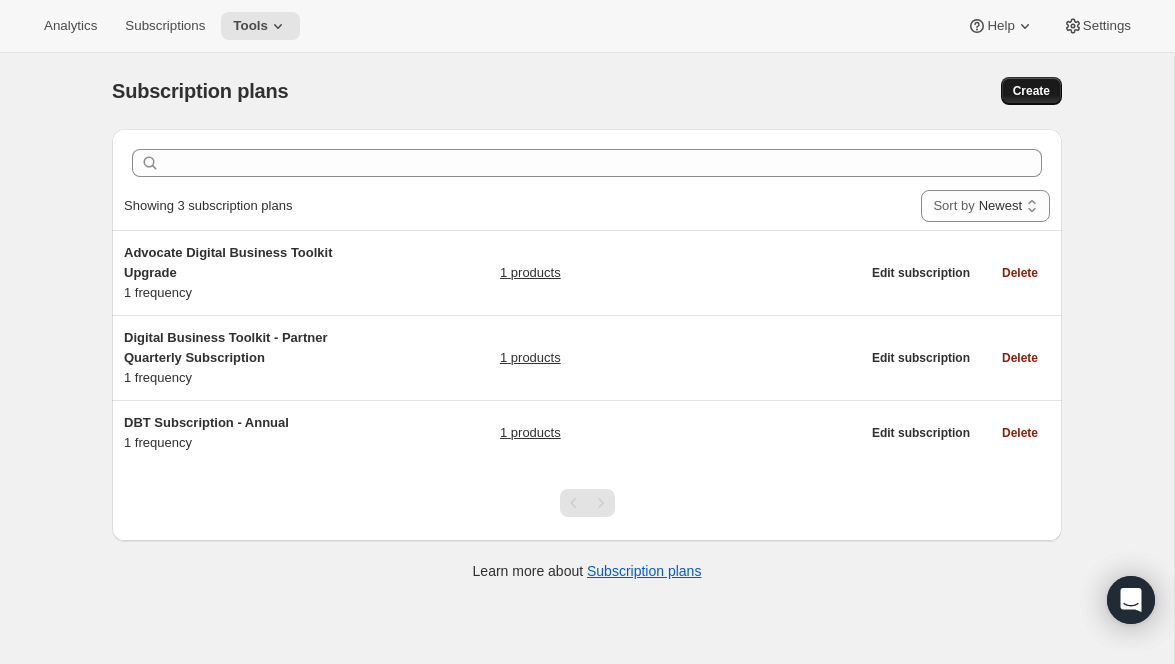 click on "Create" at bounding box center [1031, 91] 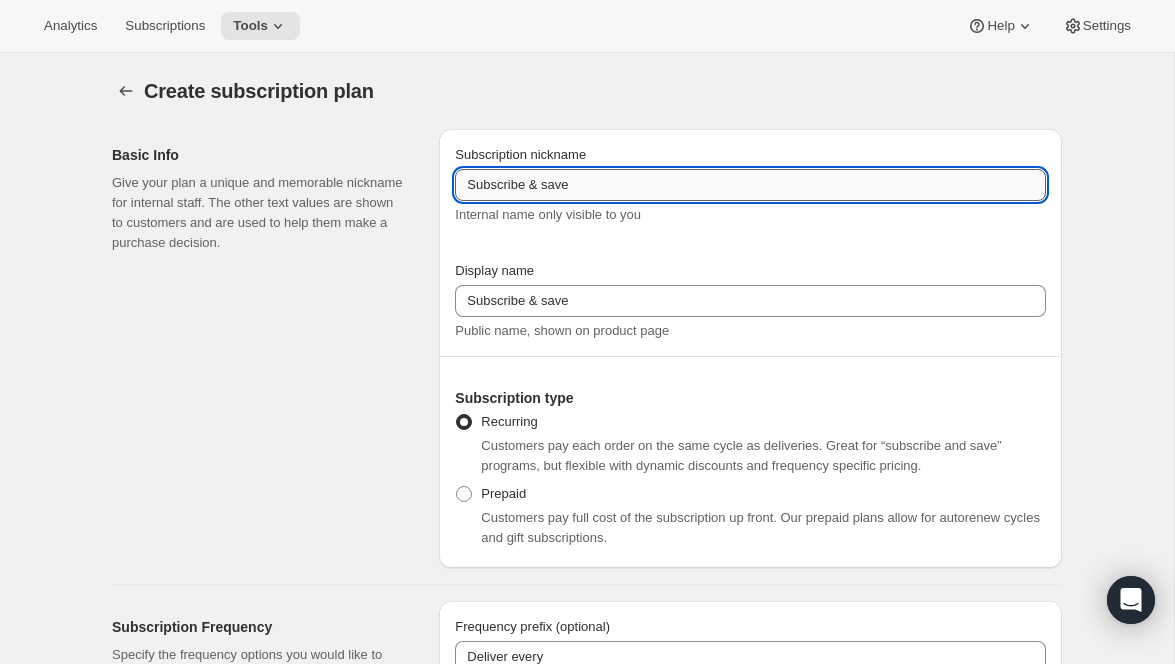 click on "Subscribe & save" at bounding box center (750, 185) 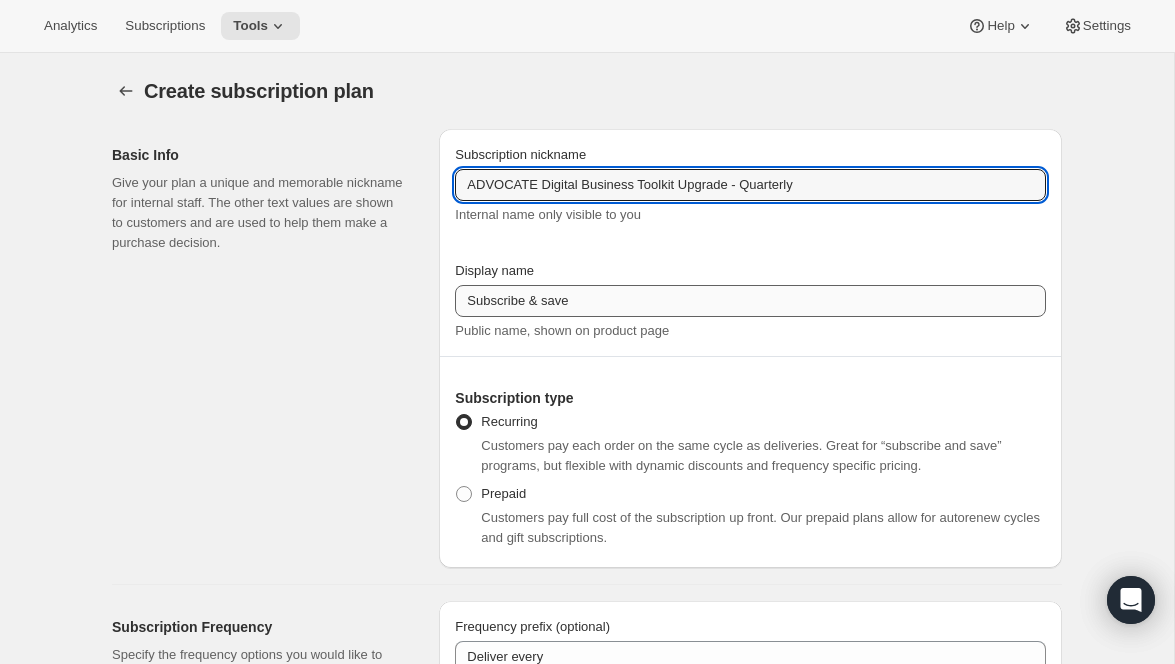 type on "ADVOCATE Digital Business Toolkit Upgrade - Quarterly" 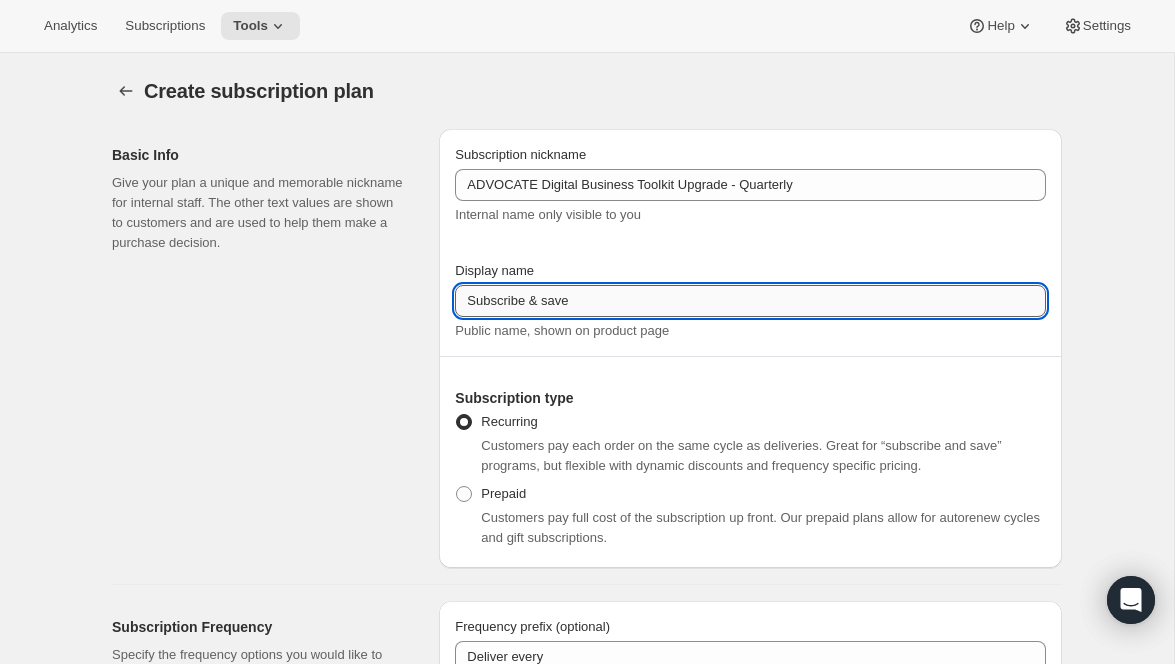 click on "Subscribe & save" at bounding box center (750, 301) 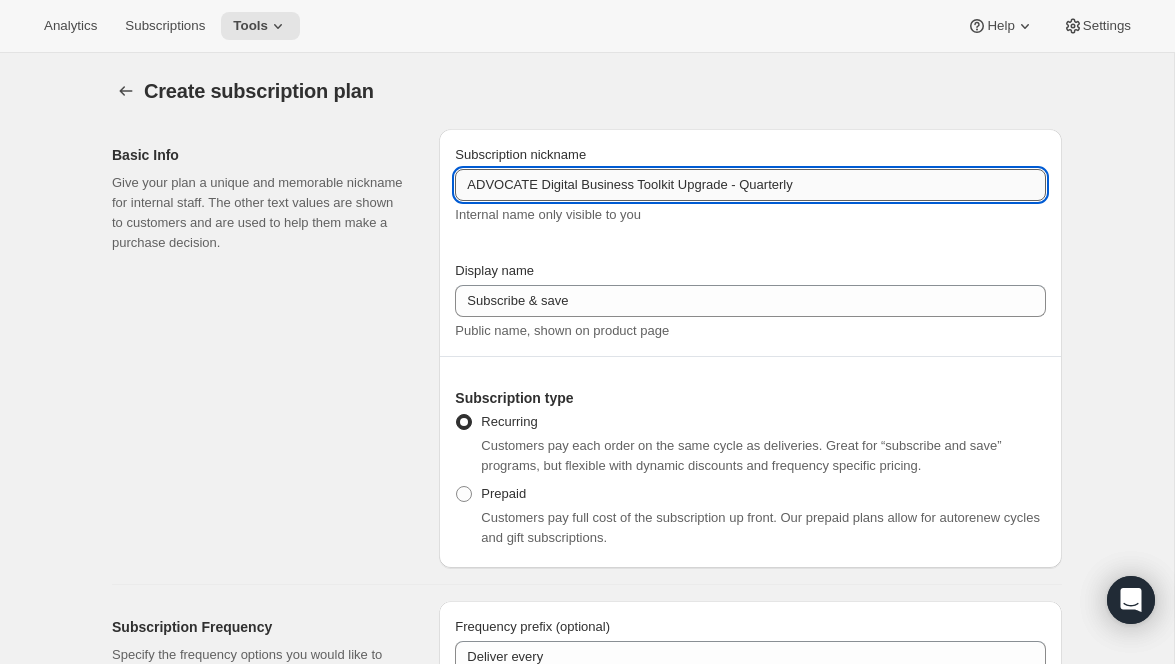 click on "ADVOCATE Digital Business Toolkit Upgrade - Quarterly" at bounding box center (750, 185) 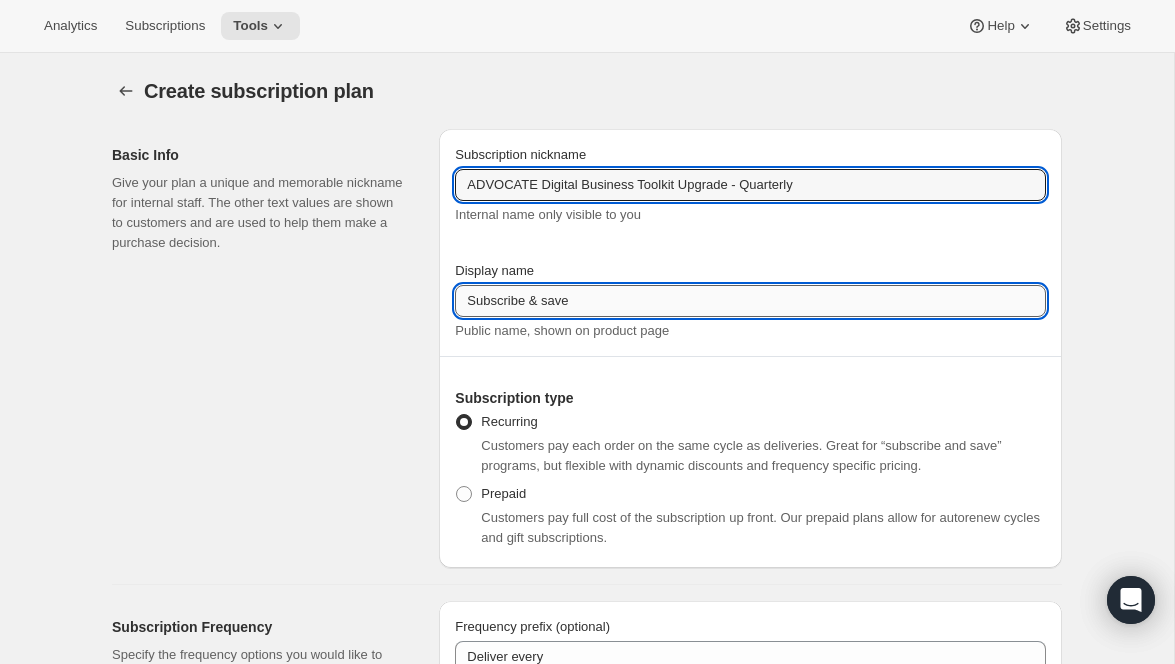 click on "Subscribe & save" at bounding box center (750, 301) 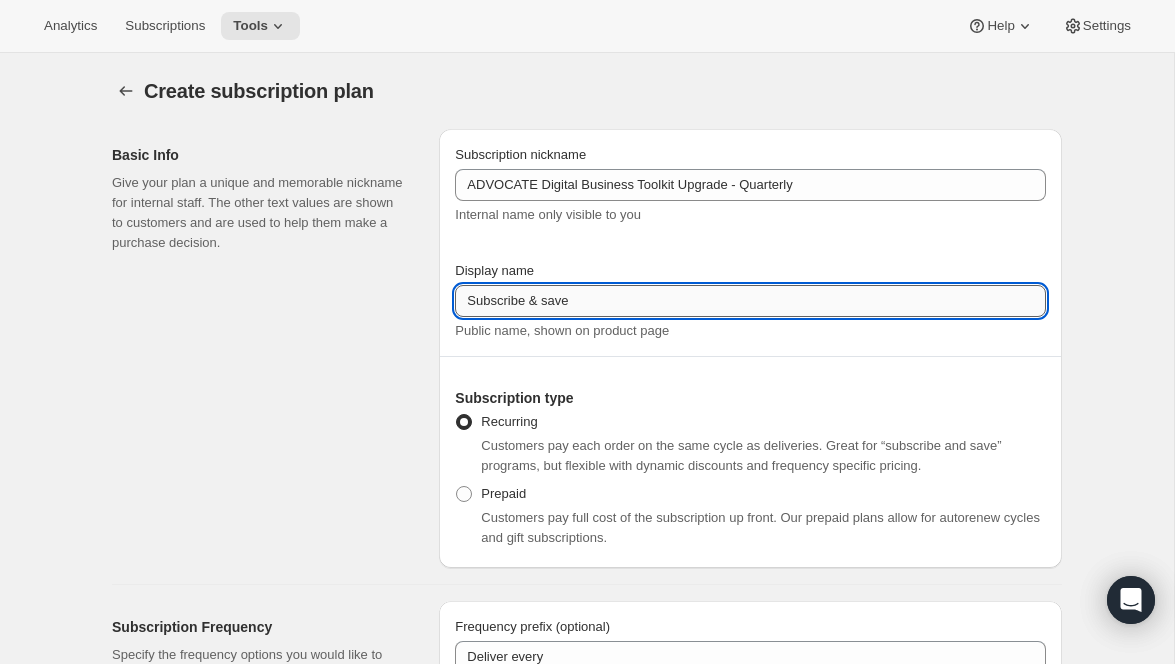click on "Subscribe & save" at bounding box center [750, 301] 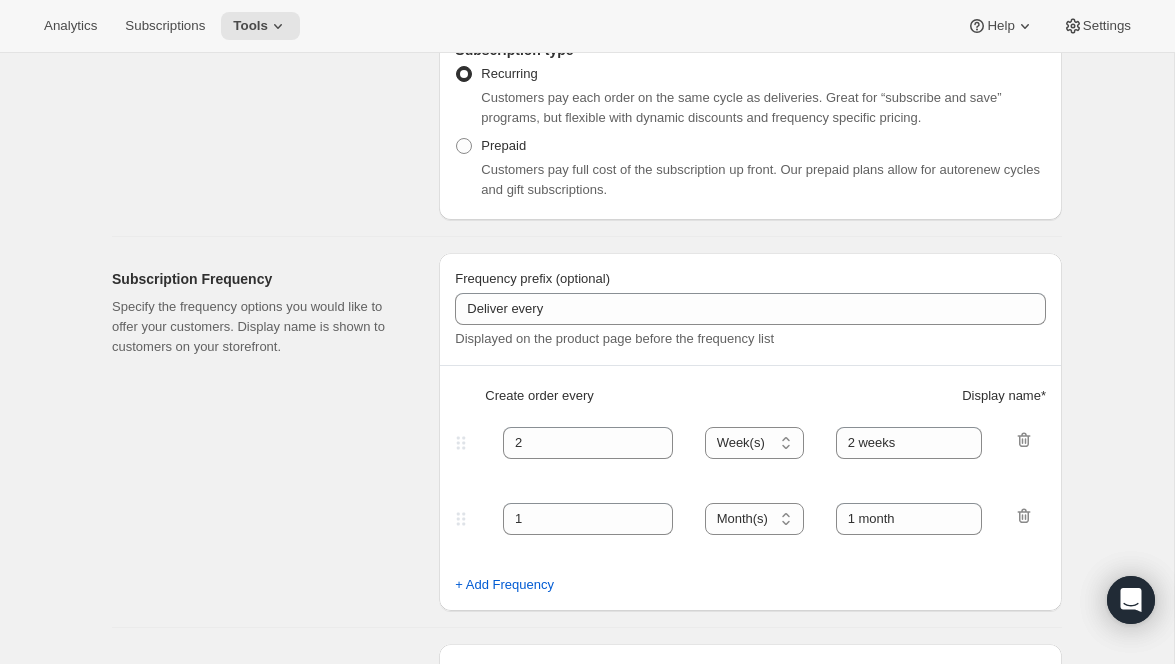 scroll, scrollTop: 438, scrollLeft: 0, axis: vertical 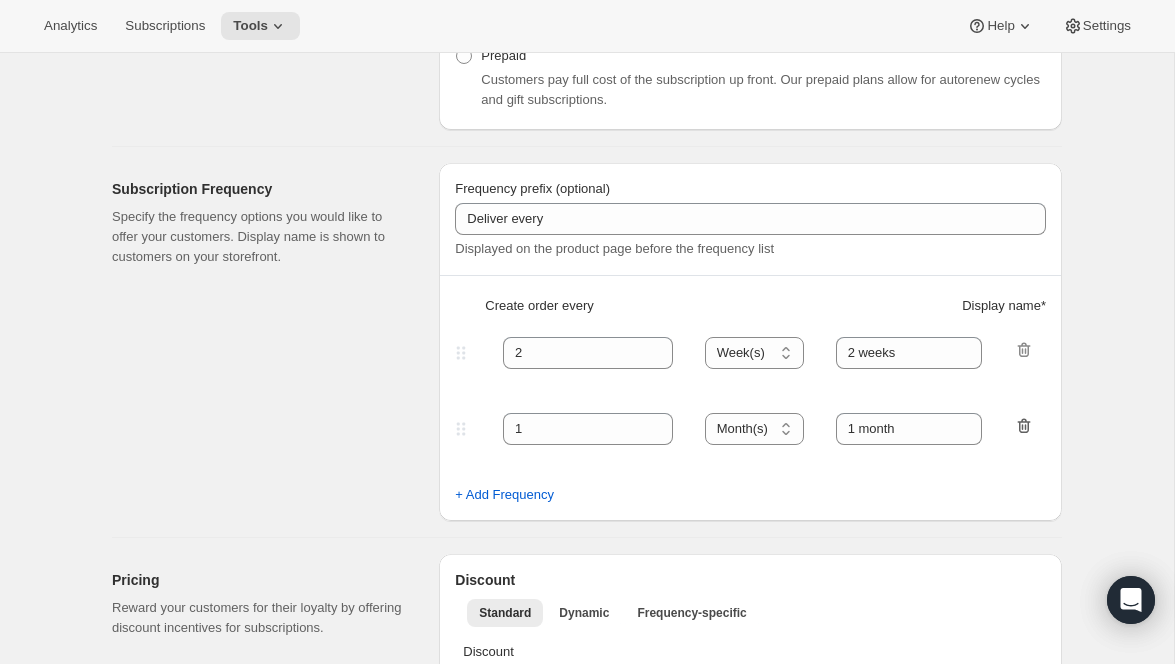 type on "ADVOCATE Digital Business Toolkit Upgrade - Quarterly" 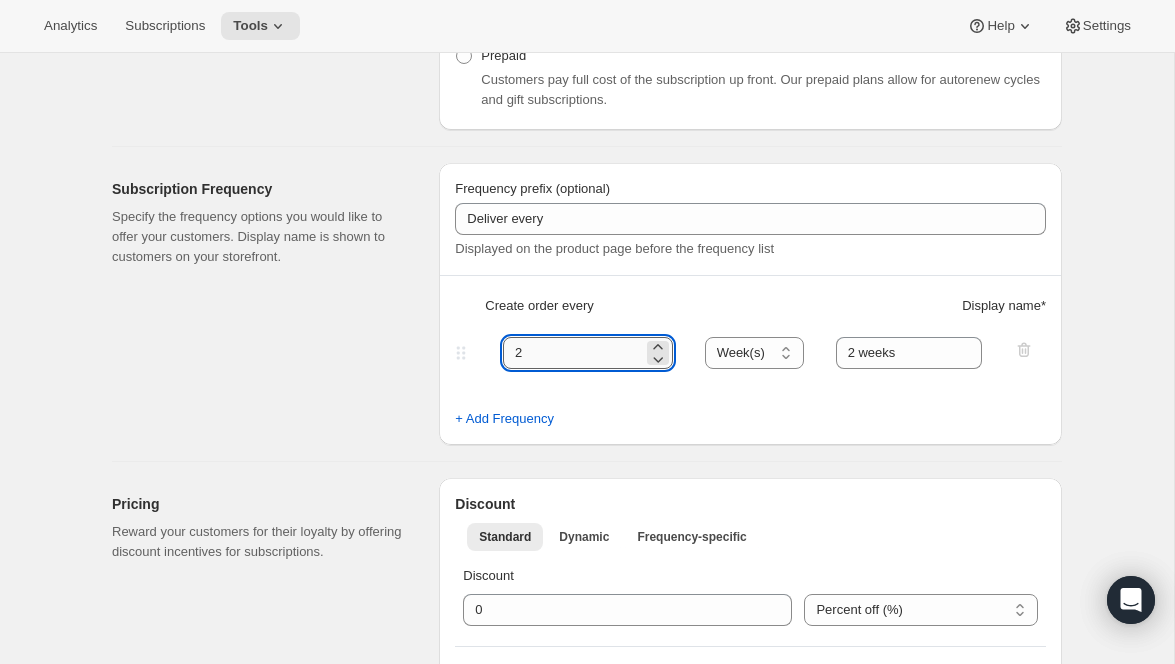 click on "2" at bounding box center [573, 353] 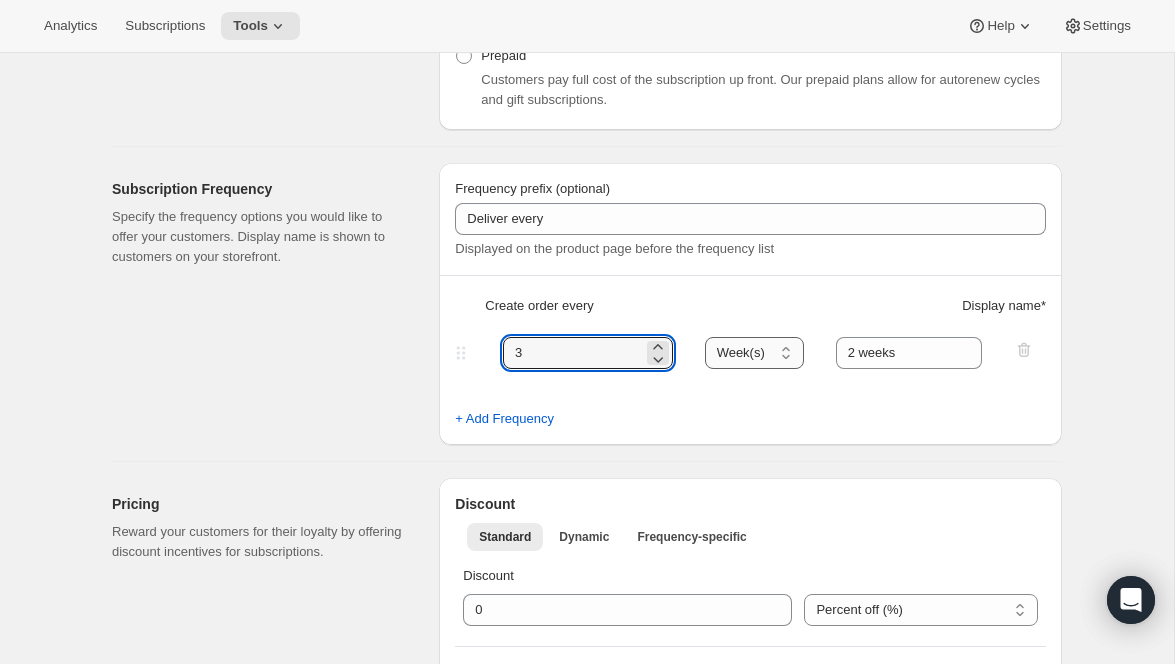 type on "3" 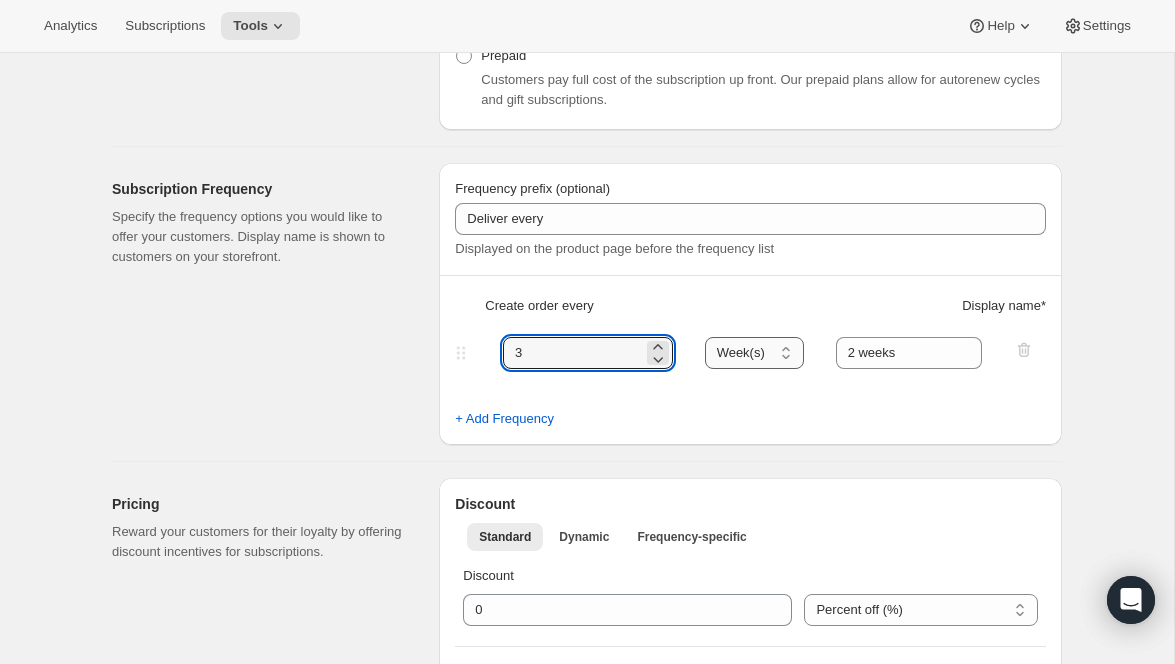 click on "Day(s) Week(s) Month(s) Year(s)" at bounding box center (754, 353) 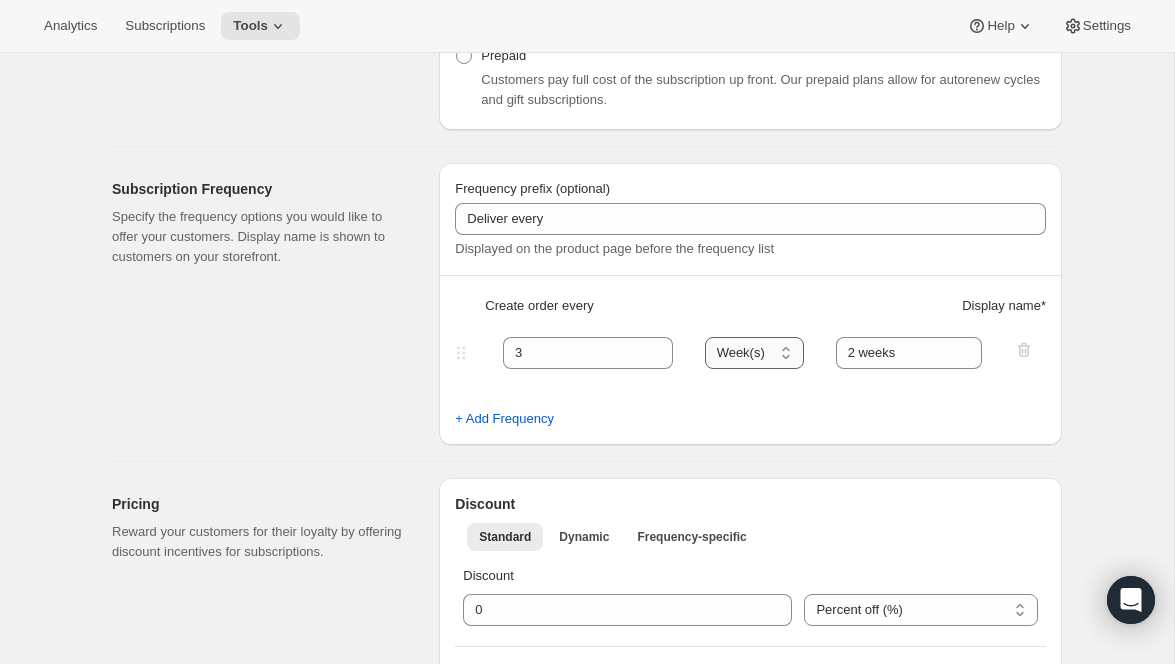 select on "MONTH" 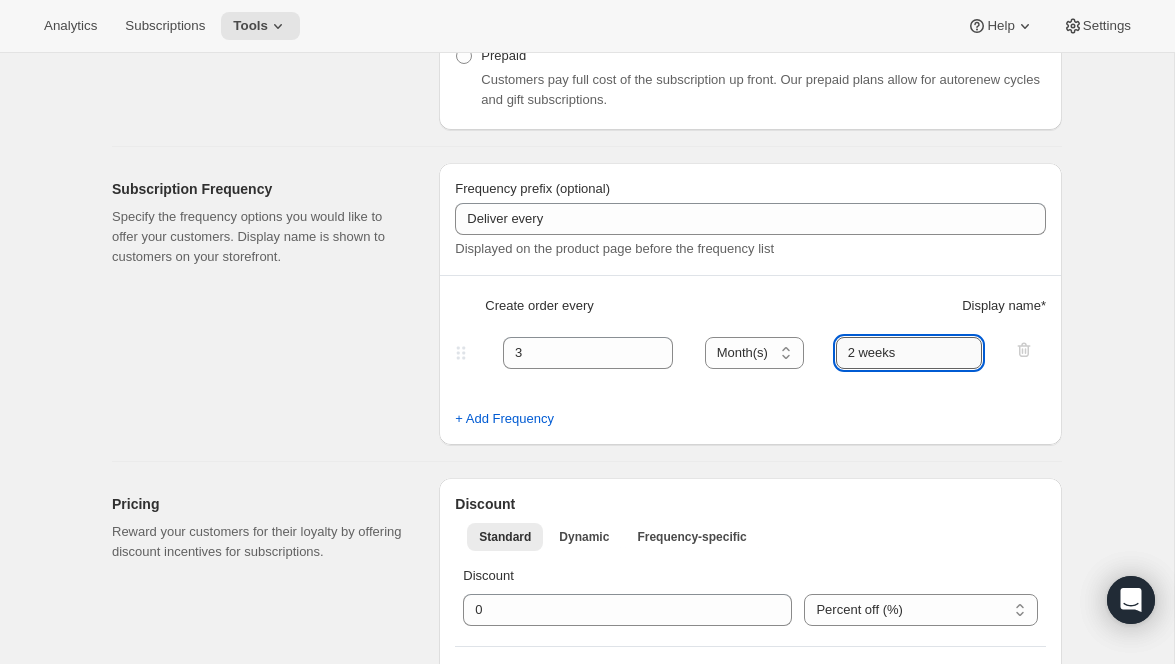 click on "2 weeks" at bounding box center [909, 353] 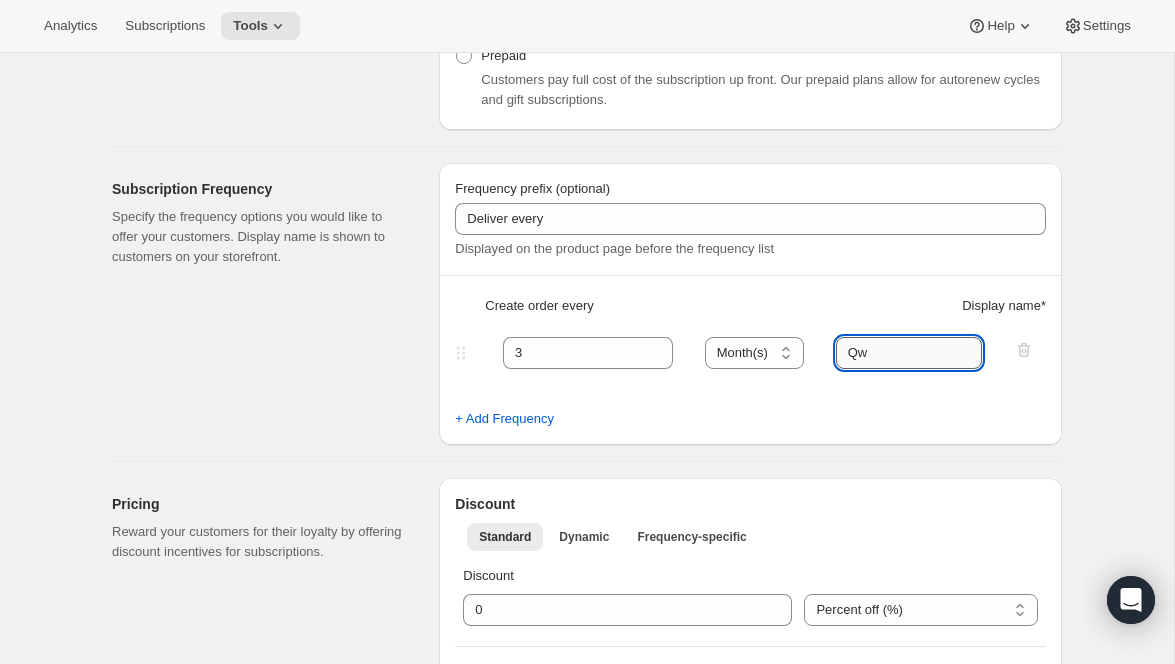 type on "Q" 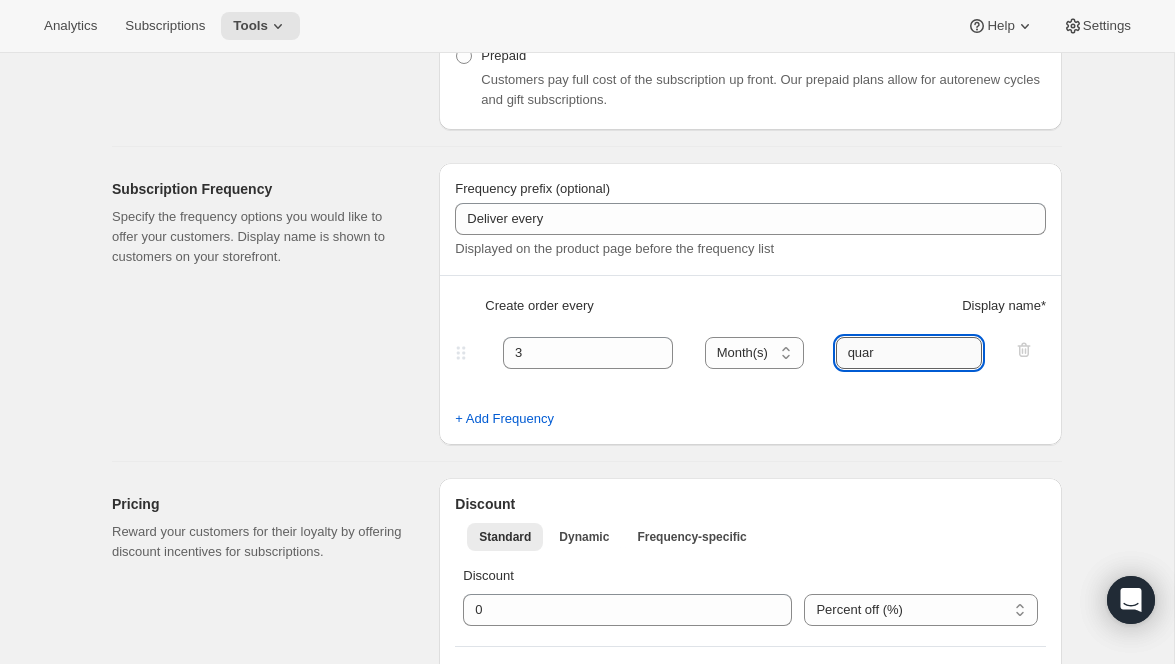 type on "quarterly" 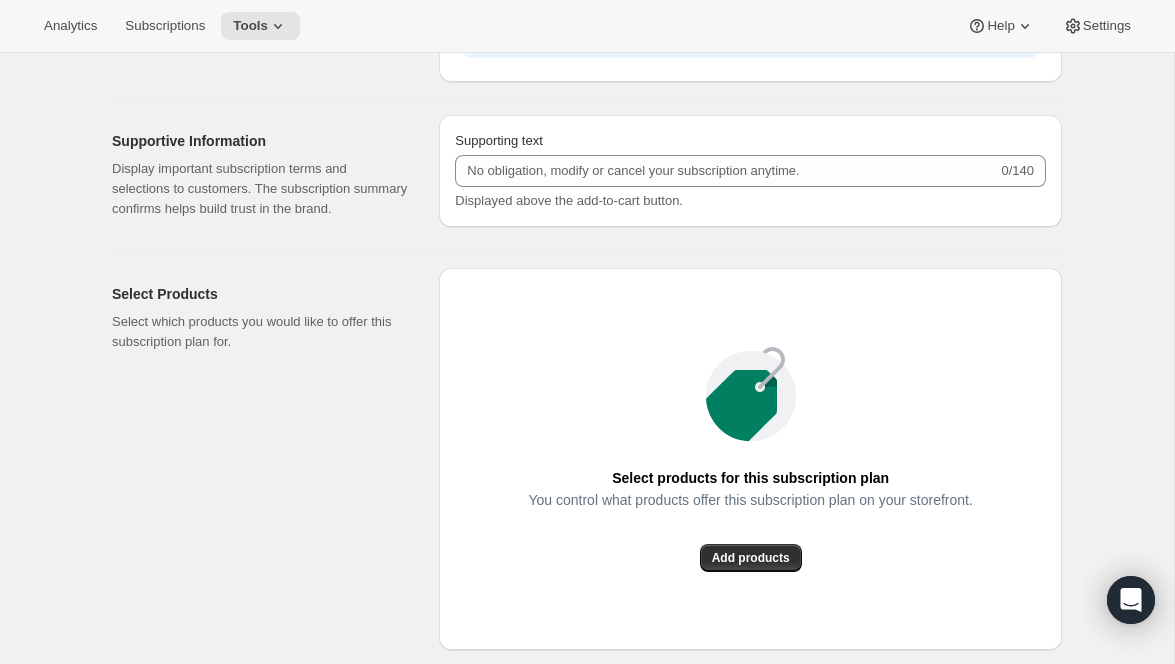 scroll, scrollTop: 1156, scrollLeft: 0, axis: vertical 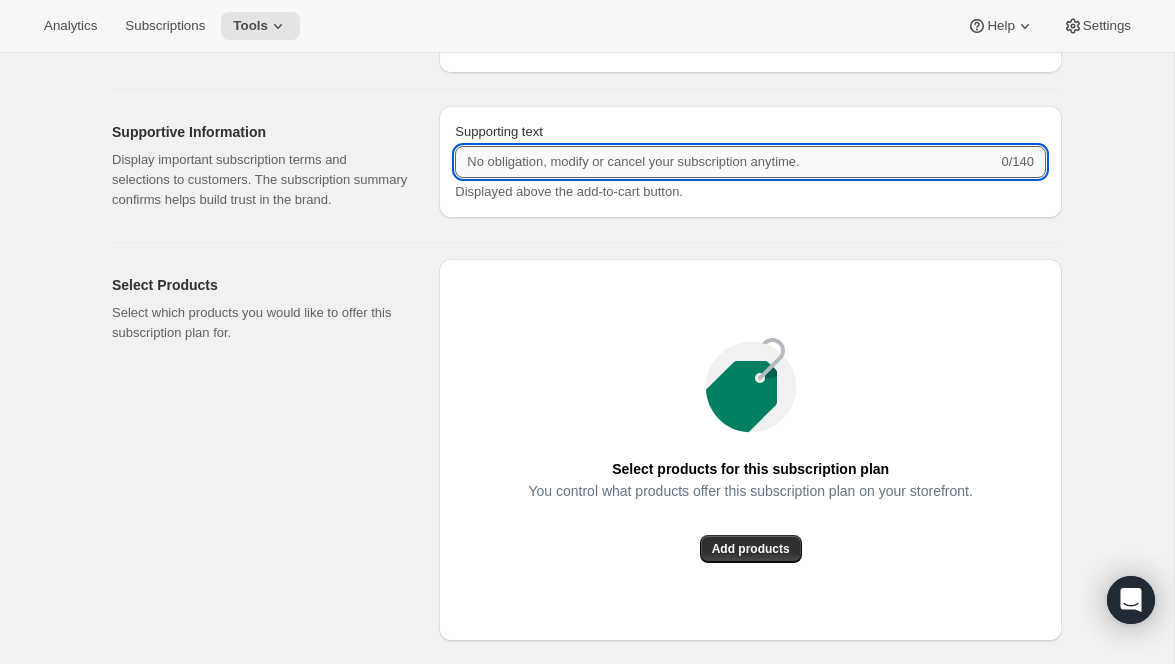 click on "Supporting text" at bounding box center (726, 162) 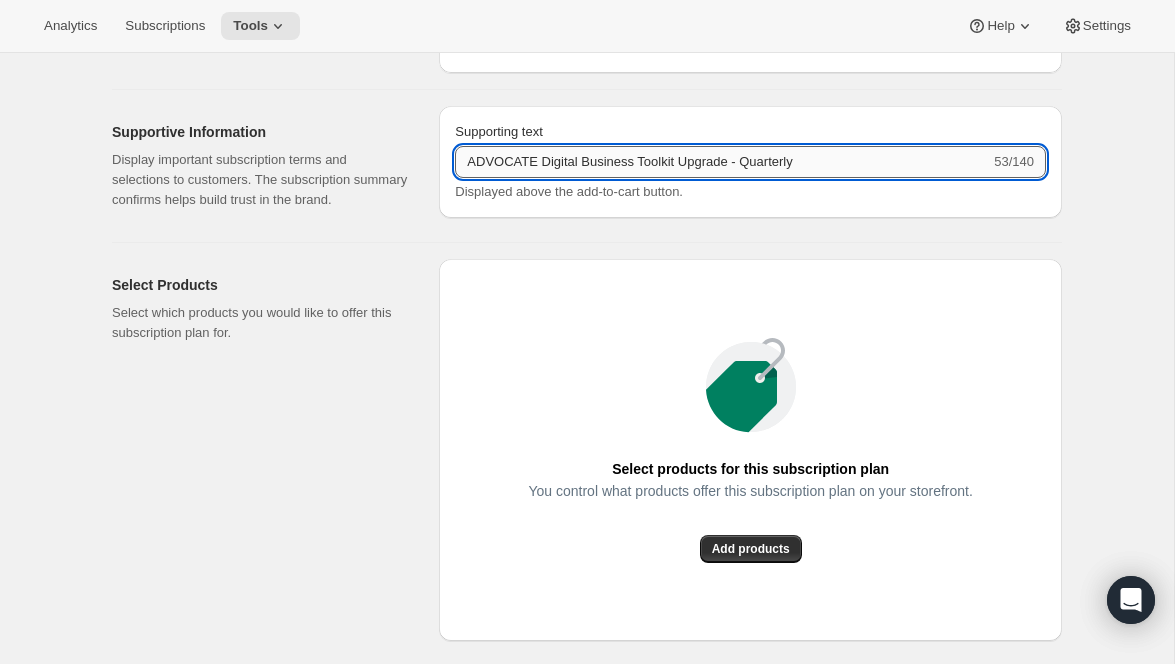 click on "ADVOCATE Digital Business Toolkit Upgrade - Quarterly" at bounding box center (722, 162) 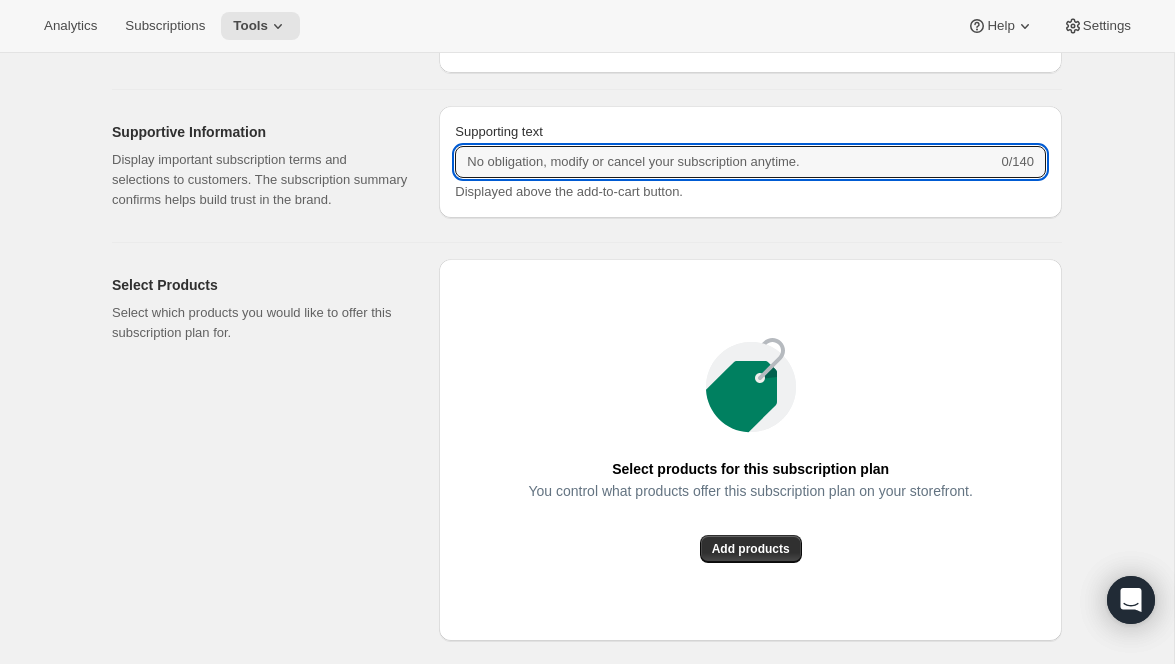 paste on "I authorize Restore Collective to automatically charge the payment method provided in this enrollment process for my quarterly (every three" 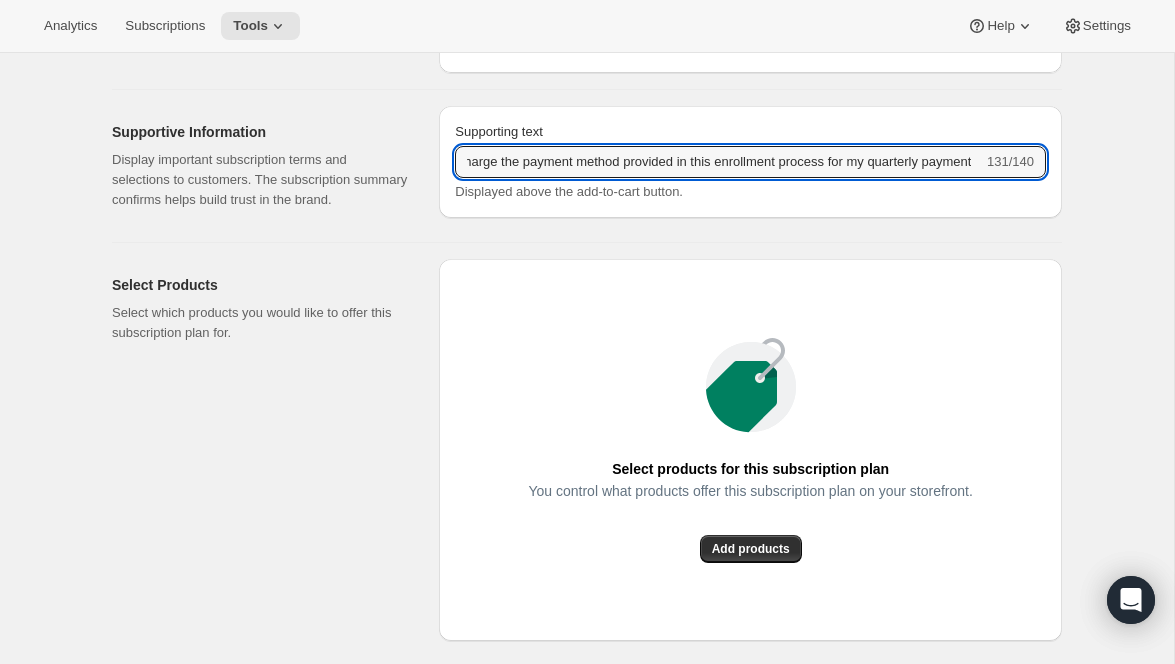 scroll, scrollTop: 0, scrollLeft: 331, axis: horizontal 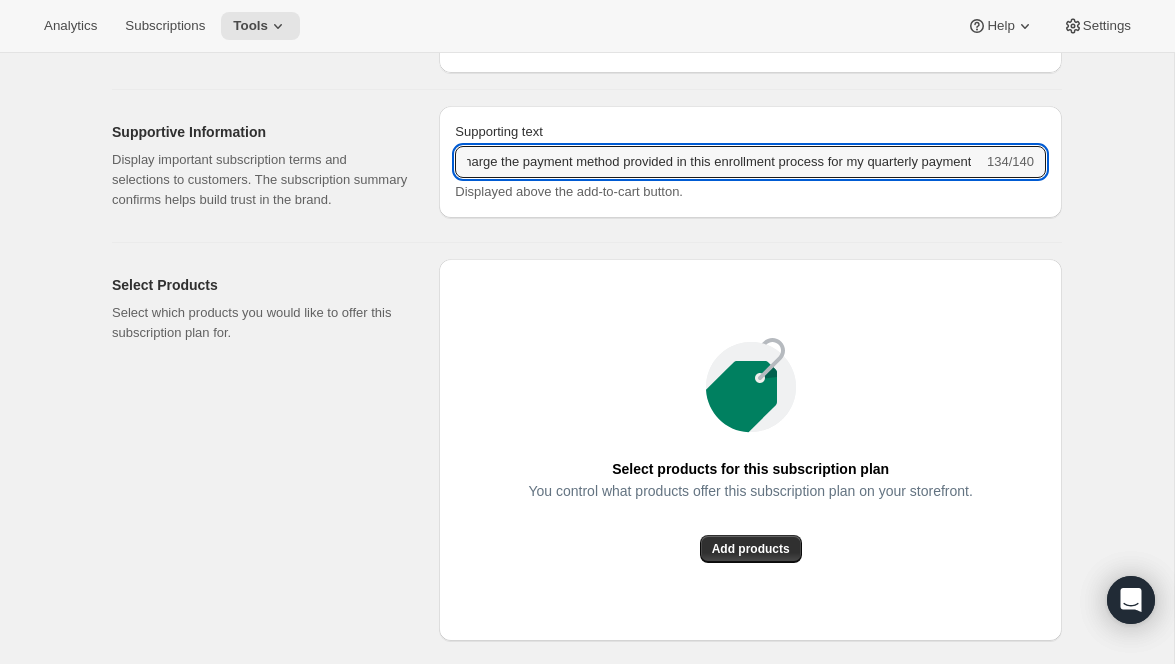 type on "I authorize Restore Collective to automatically charge the payment method provided in this enrollment process for my quarterly payment" 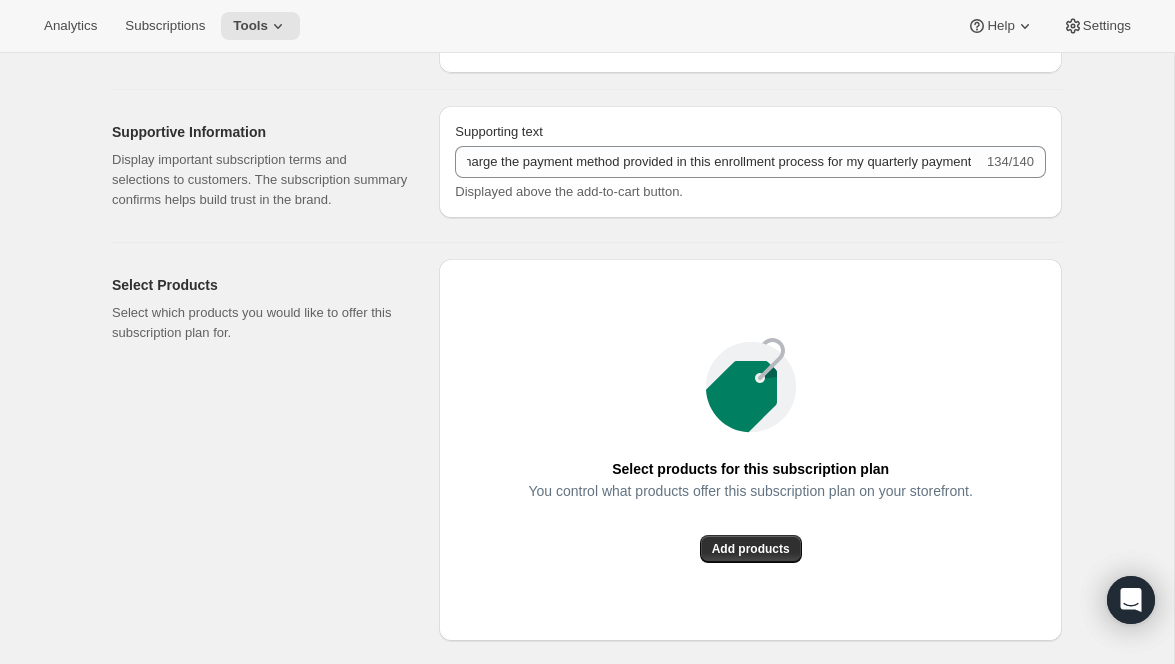 scroll, scrollTop: 0, scrollLeft: 0, axis: both 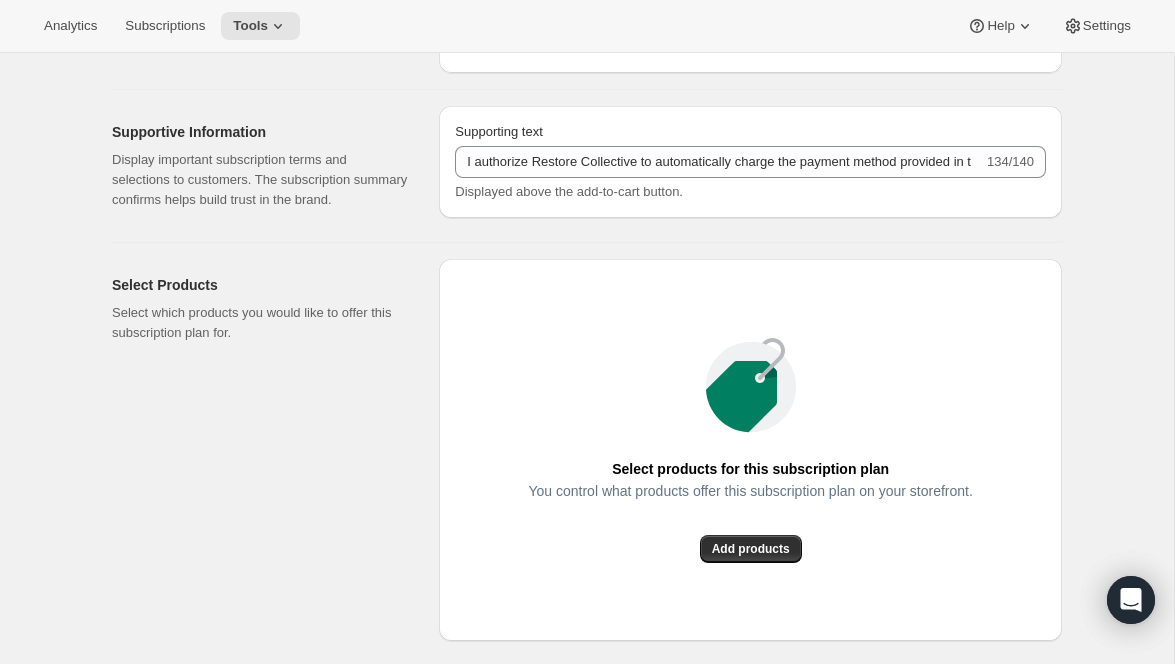 click on "Basic Info Give your plan a unique and memorable nickname for internal staff. The other text values are shown to customers and are used to help them make a purchase decision. Subscription nickname ADVOCATE Digital Business Toolkit Upgrade - Quarterly Internal name only visible to you Display name ADVOCATE Digital Business Toolkit Upgrade - Quarterly Public name, shown on product page Subscription type Recurring Customers pay each order on the same cycle as deliveries. Great for “subscribe and save” programs, but flexible with dynamic discounts and frequency specific pricing. Prepaid Customers pay full cost of the subscription up front. Our prepaid plans allow for autorenew cycles and gift subscriptions. Subscription Frequency Specify the frequency options you would like to offer your customers. Display name is shown to customers on your storefront. Frequency prefix (optional) Deliver every Displayed on the product page before the frequency list Create order every Display name * 3 Day(s) Week(s) Month(s)" at bounding box center [579, 59] 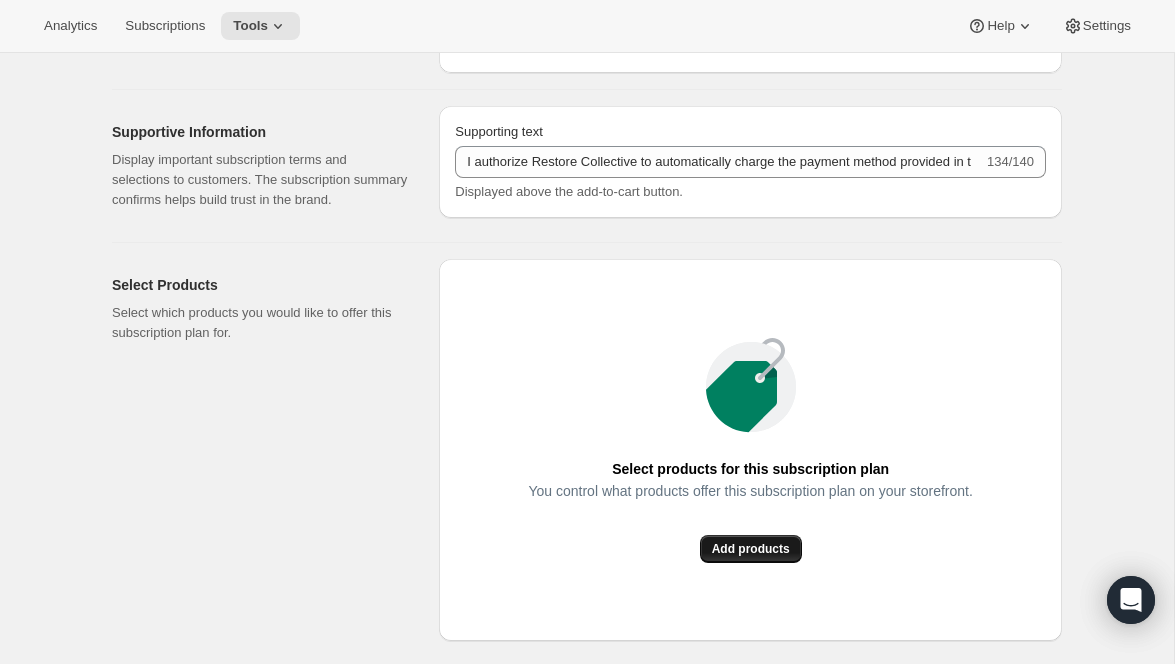 click on "Add products" at bounding box center (751, 549) 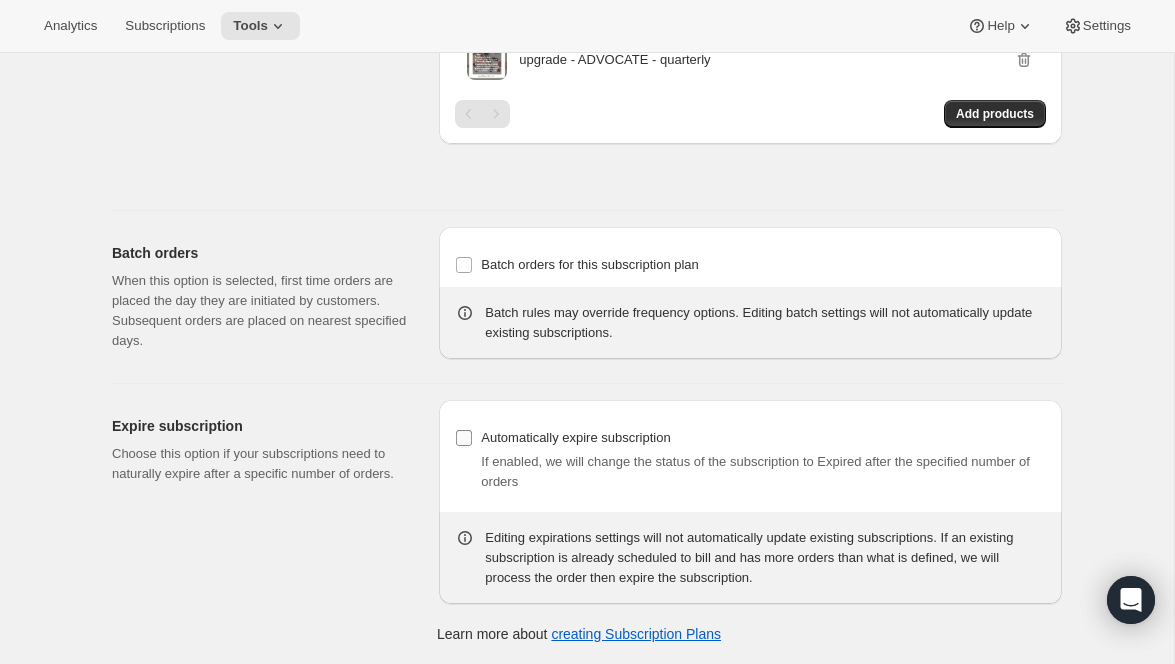 scroll, scrollTop: 1519, scrollLeft: 0, axis: vertical 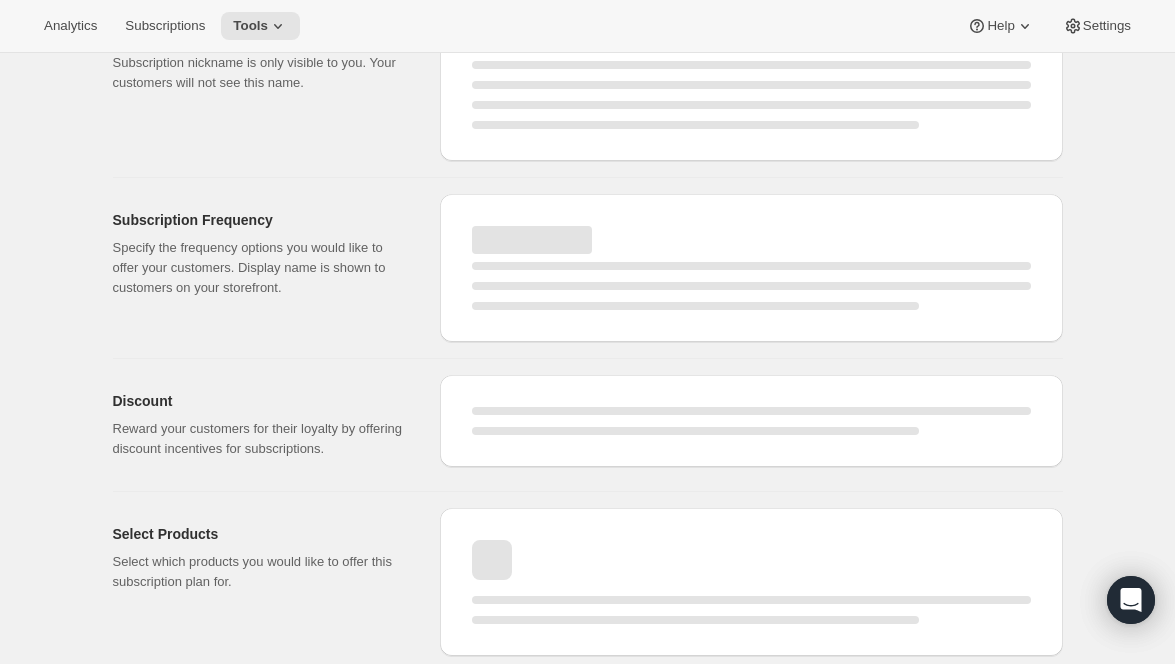 select on "WEEK" 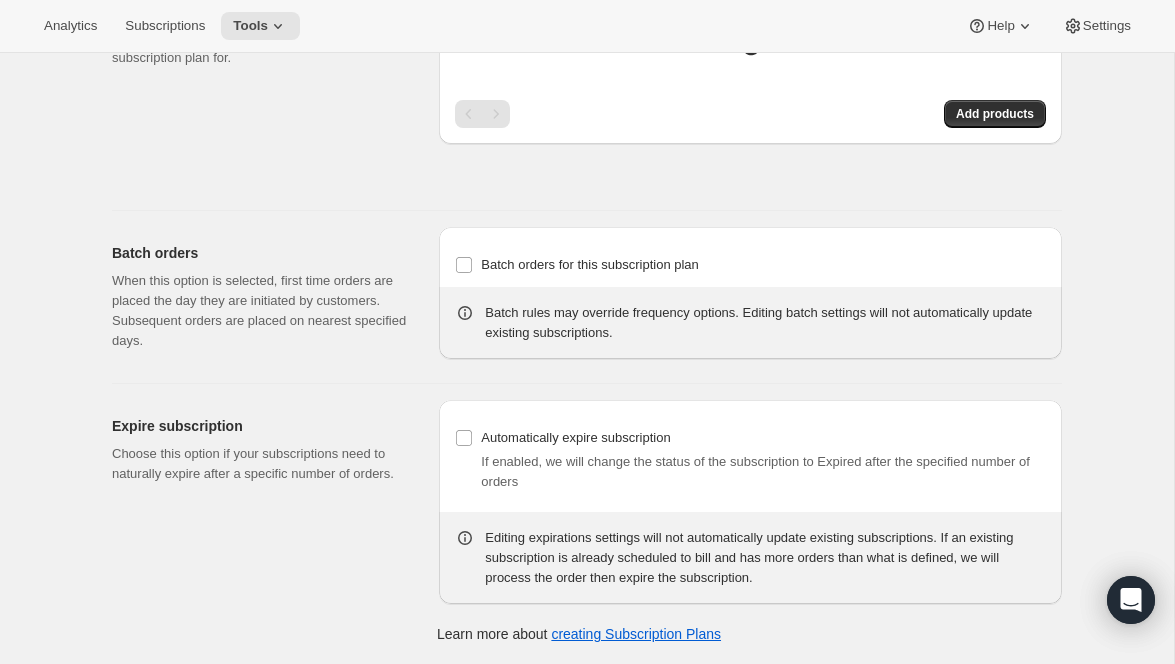 scroll, scrollTop: 0, scrollLeft: 0, axis: both 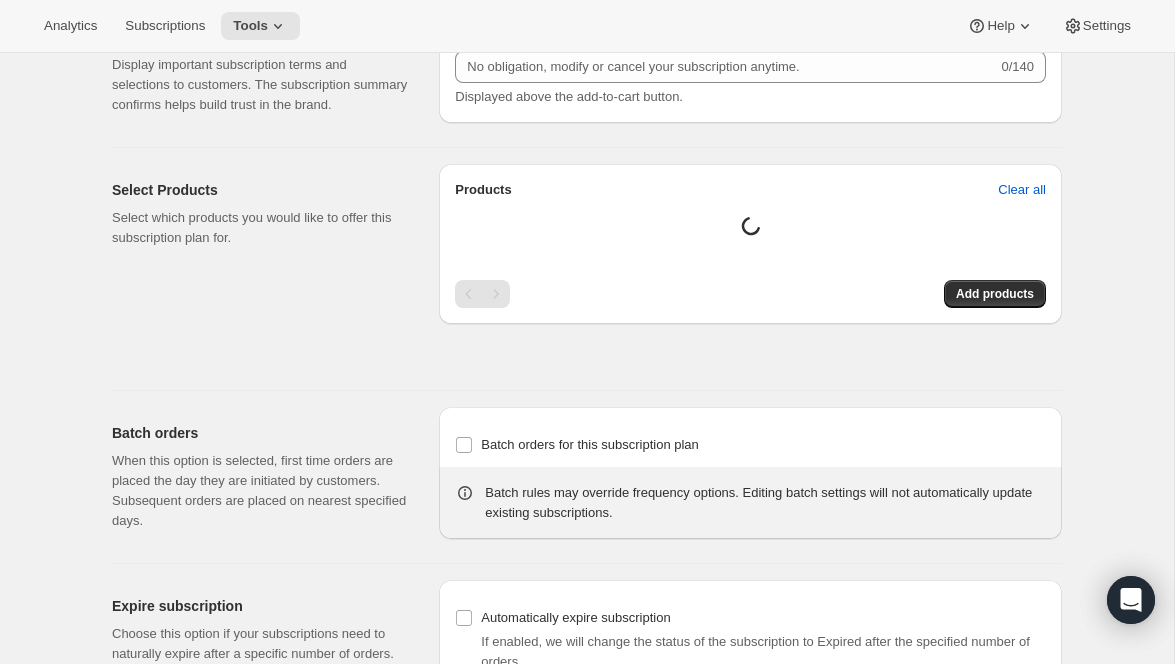 type on "ADVOCATE Digital Business Toolkit Upgrade - Quarterly" 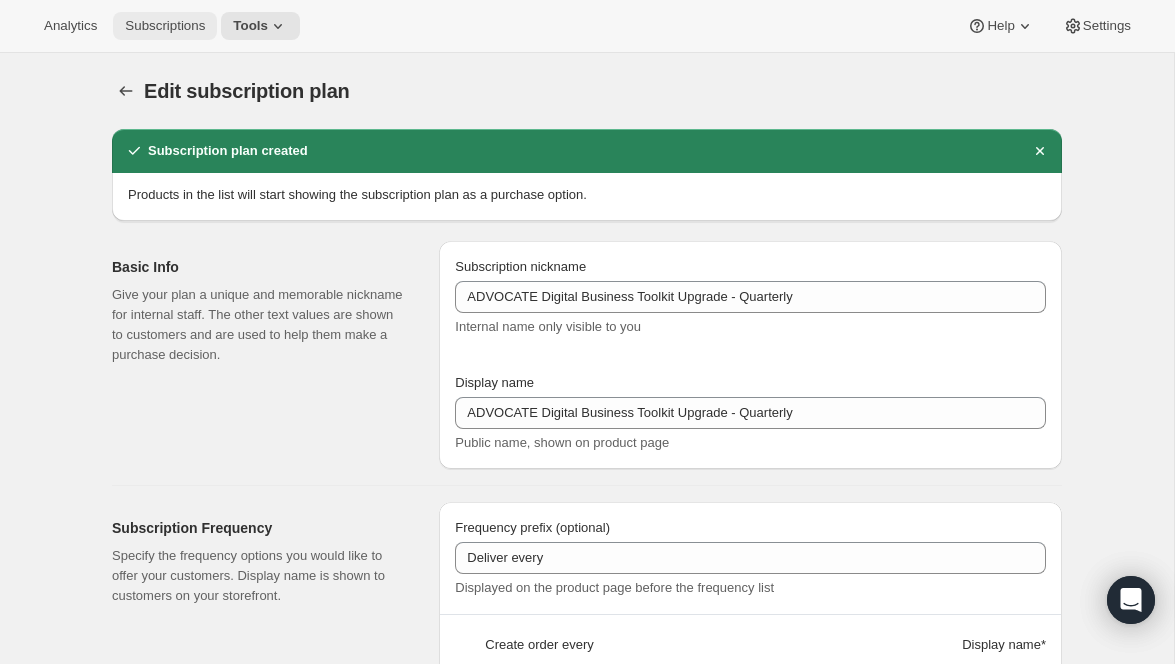 click on "Subscriptions" at bounding box center [165, 26] 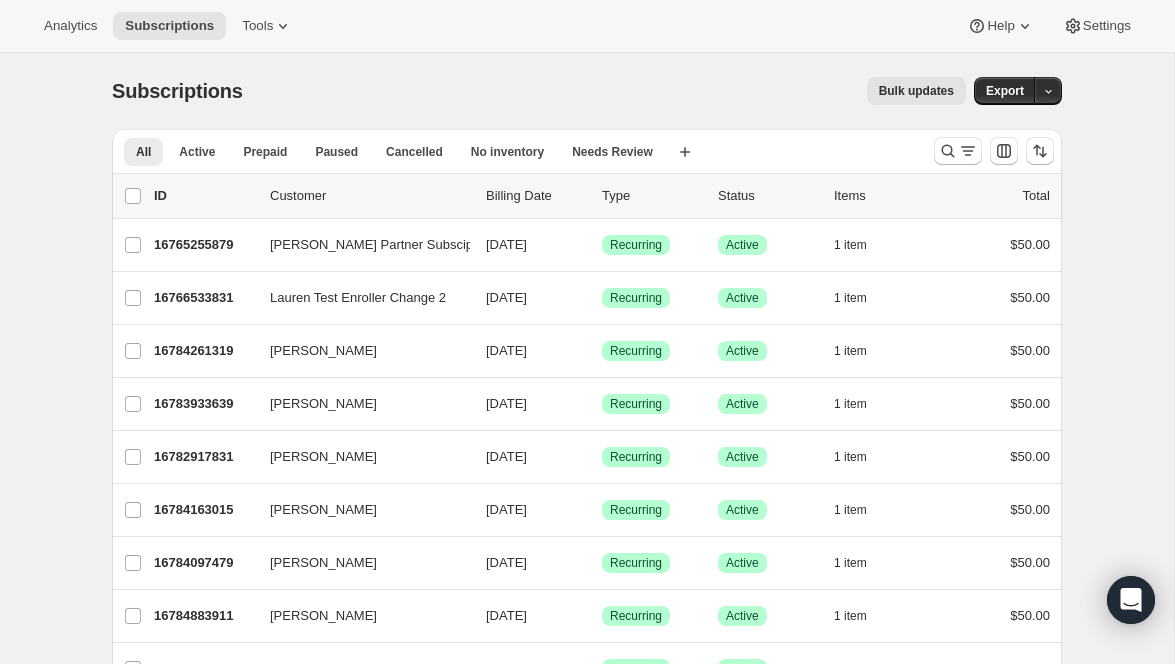 scroll, scrollTop: 14, scrollLeft: 0, axis: vertical 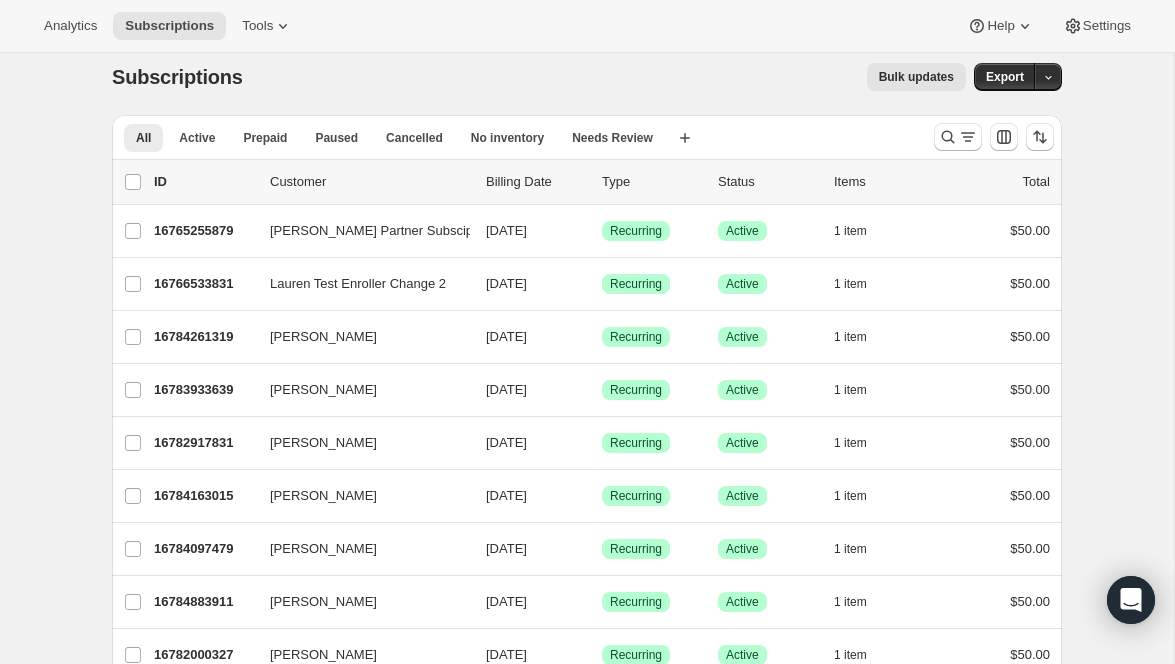 click on "Billing Date" at bounding box center (536, 182) 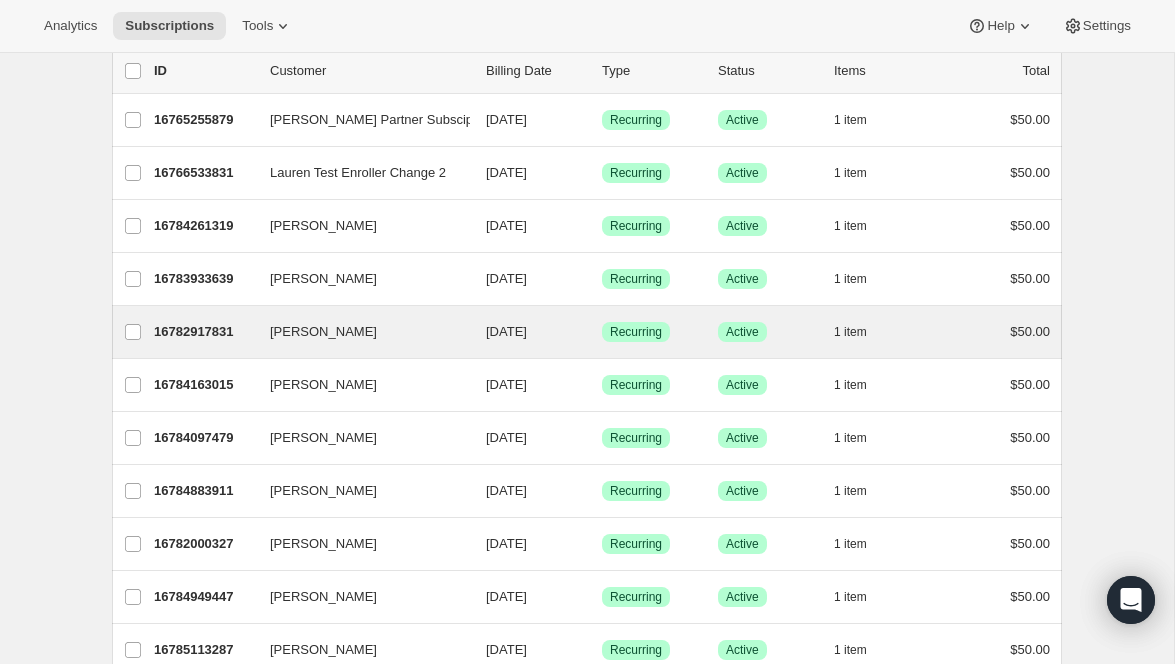 scroll, scrollTop: 0, scrollLeft: 0, axis: both 